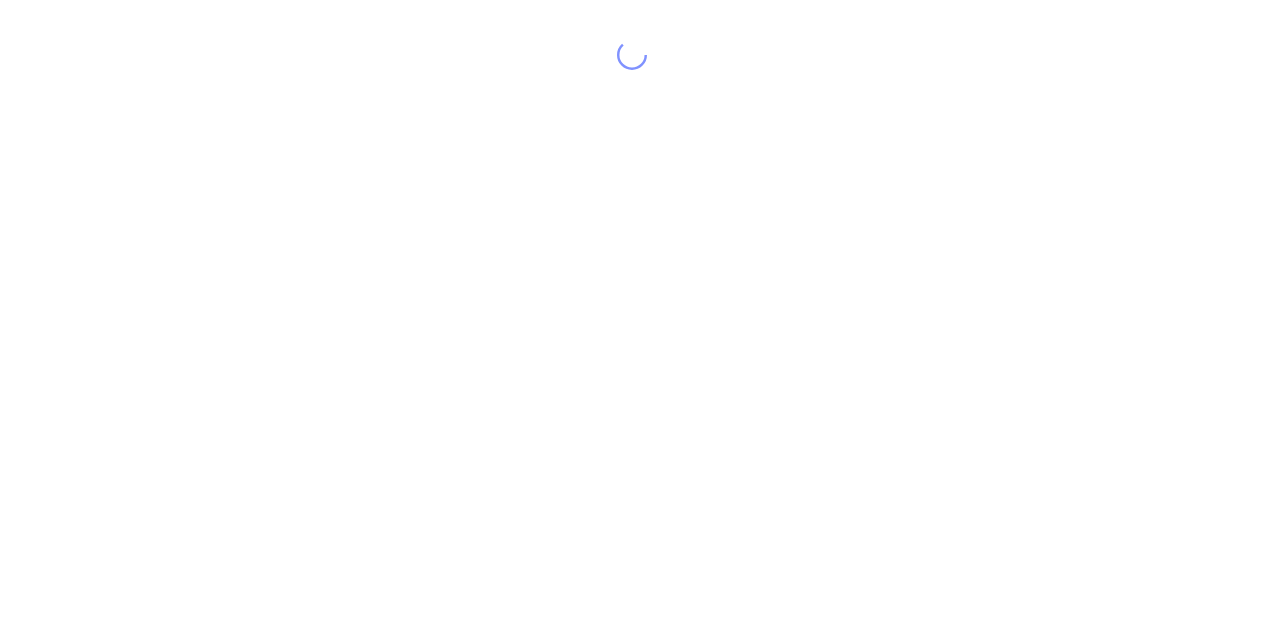 scroll, scrollTop: 0, scrollLeft: 0, axis: both 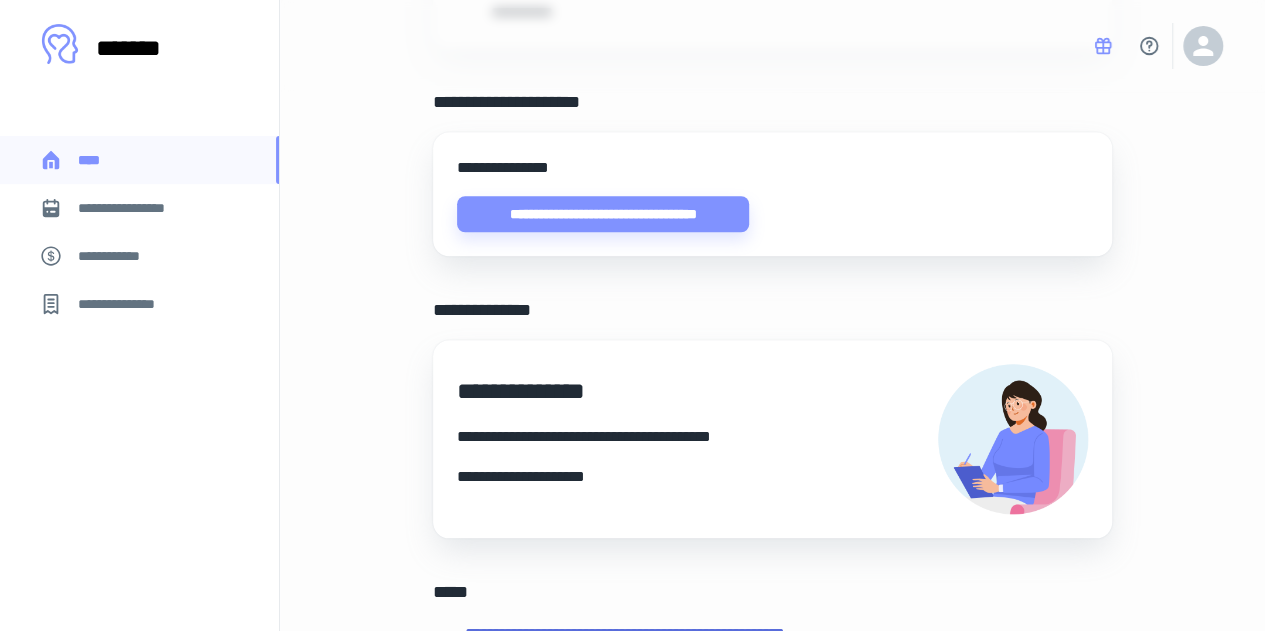 click on "**********" at bounding box center (136, 208) 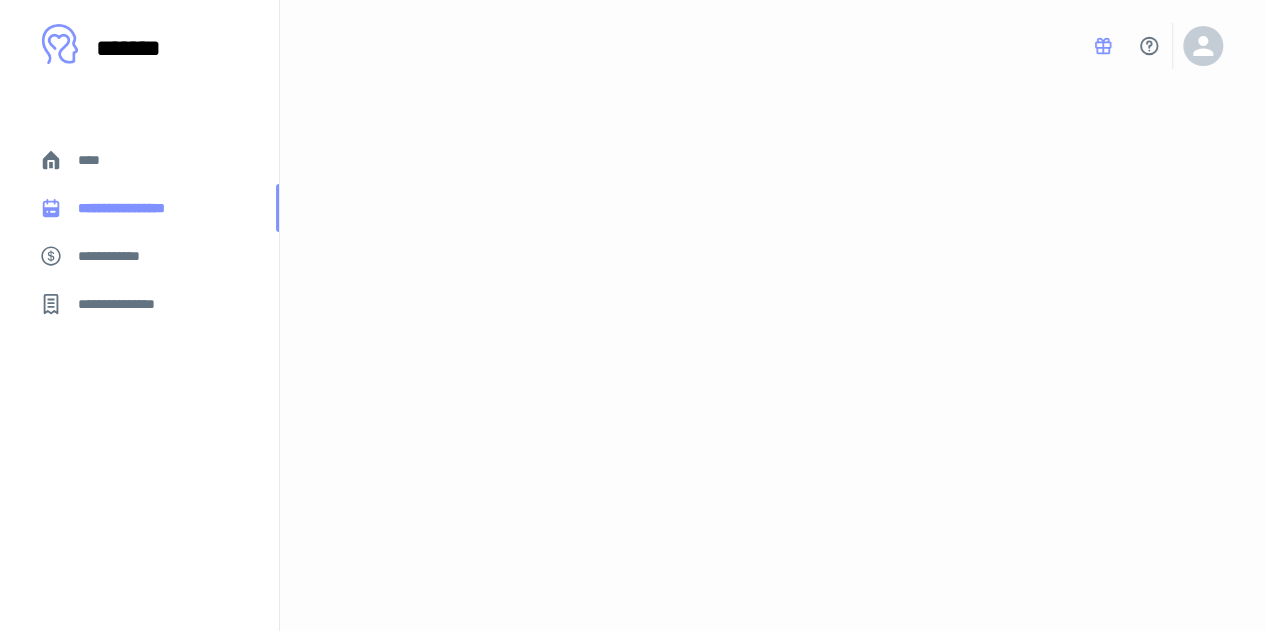 scroll, scrollTop: 0, scrollLeft: 0, axis: both 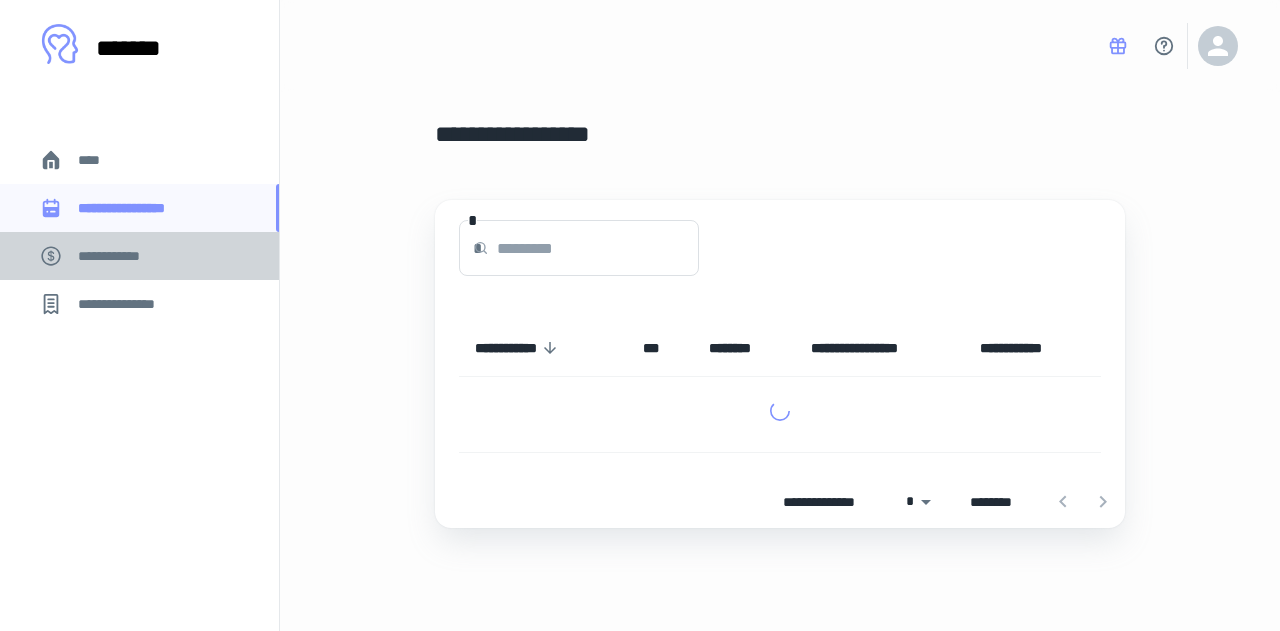 click on "**********" at bounding box center (139, 256) 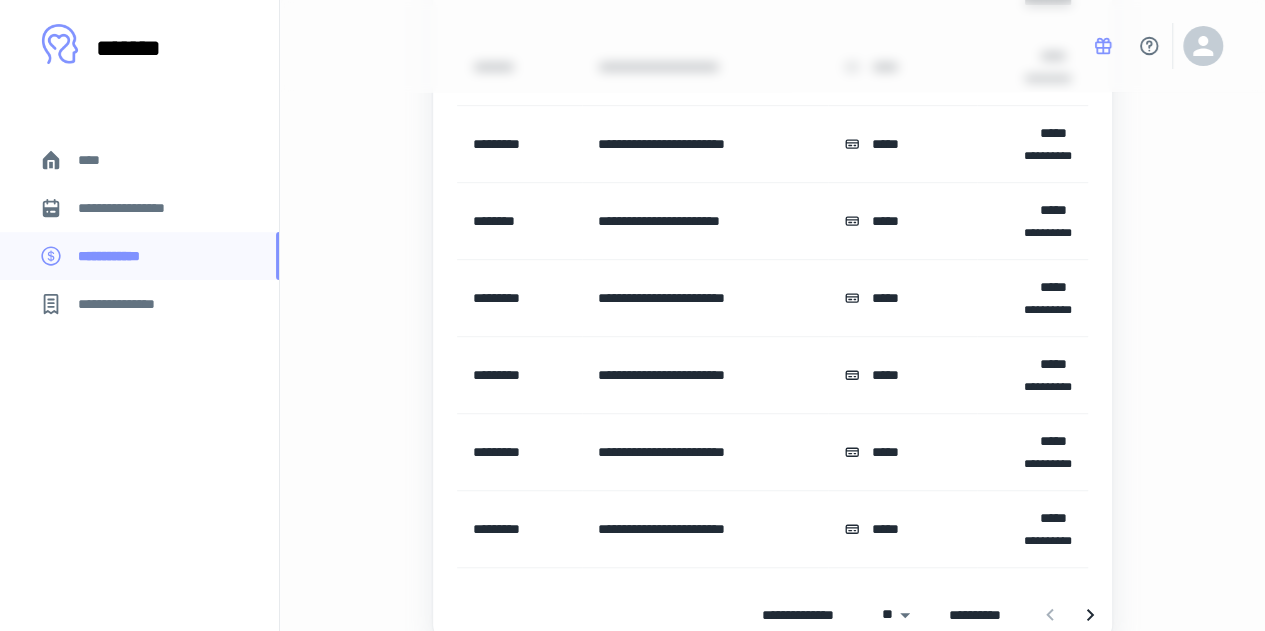scroll, scrollTop: 564, scrollLeft: 0, axis: vertical 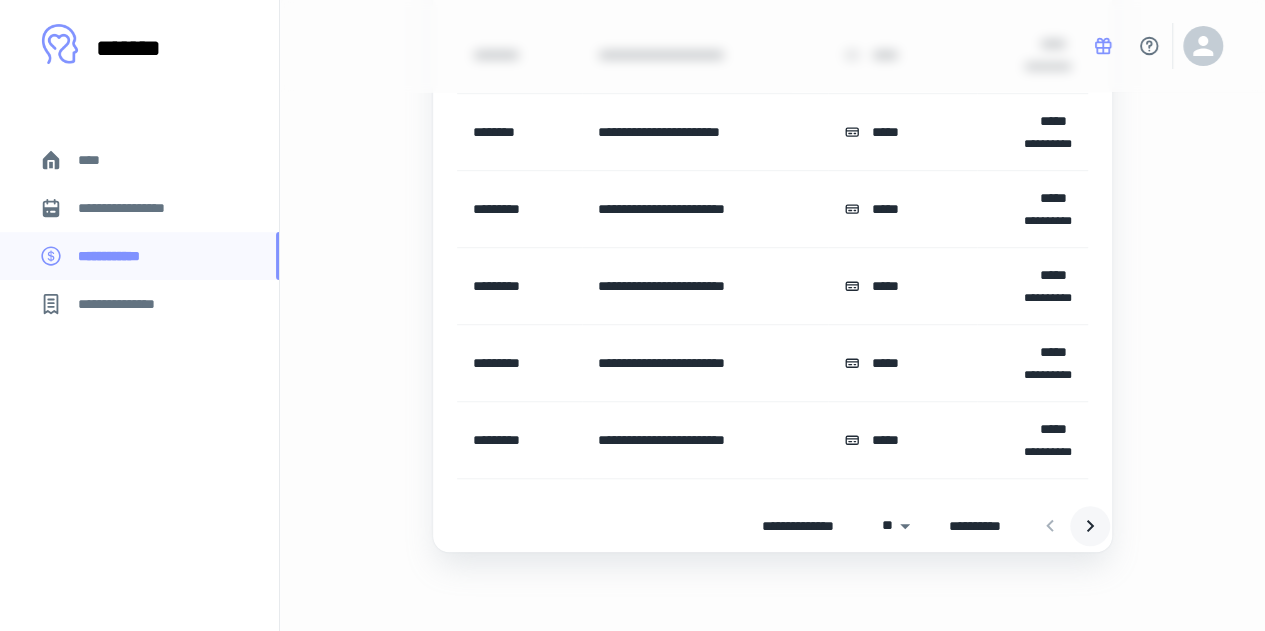 click 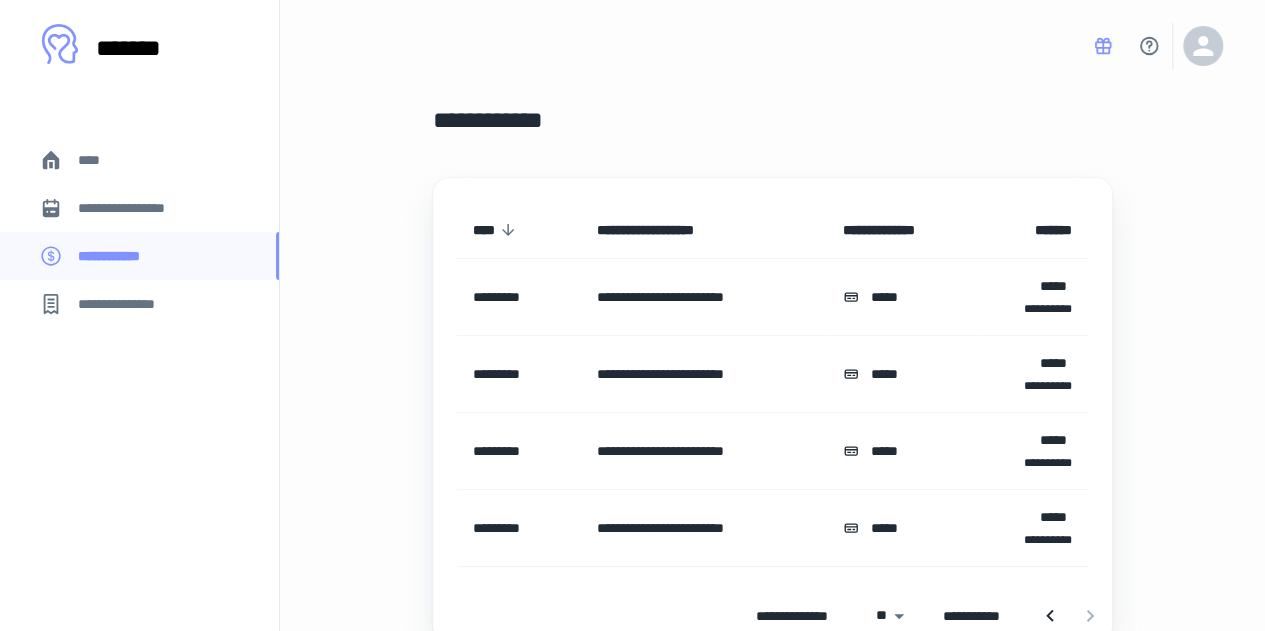 scroll, scrollTop: 104, scrollLeft: 0, axis: vertical 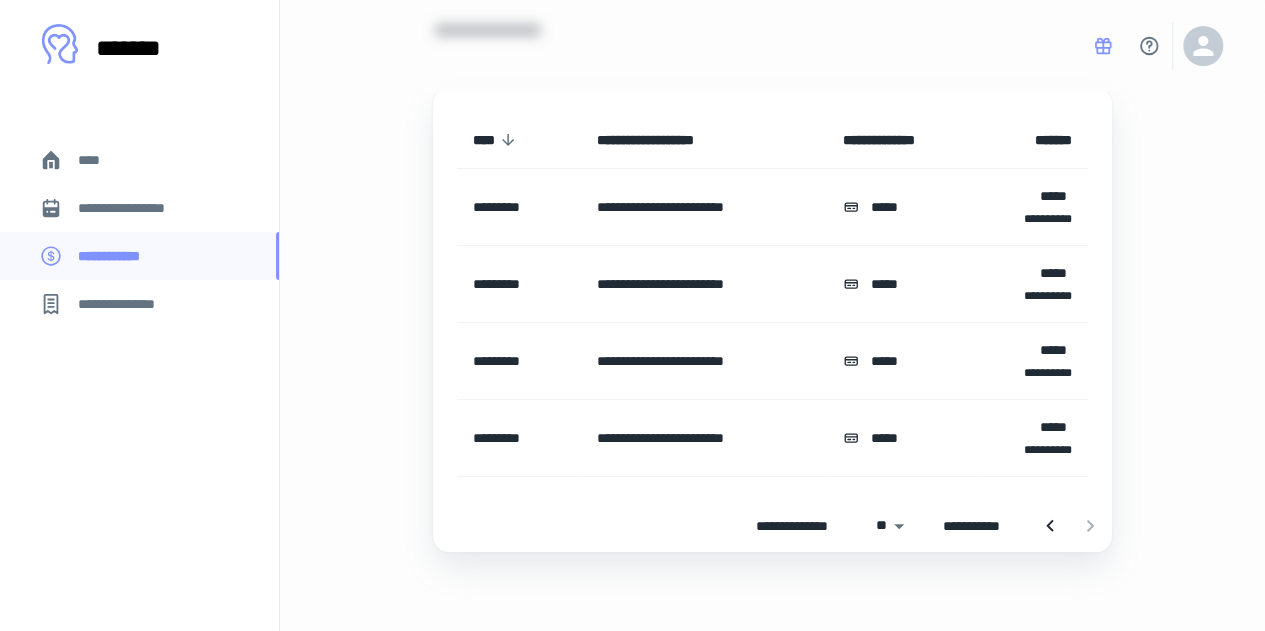 click on "**********" at bounding box center [136, 208] 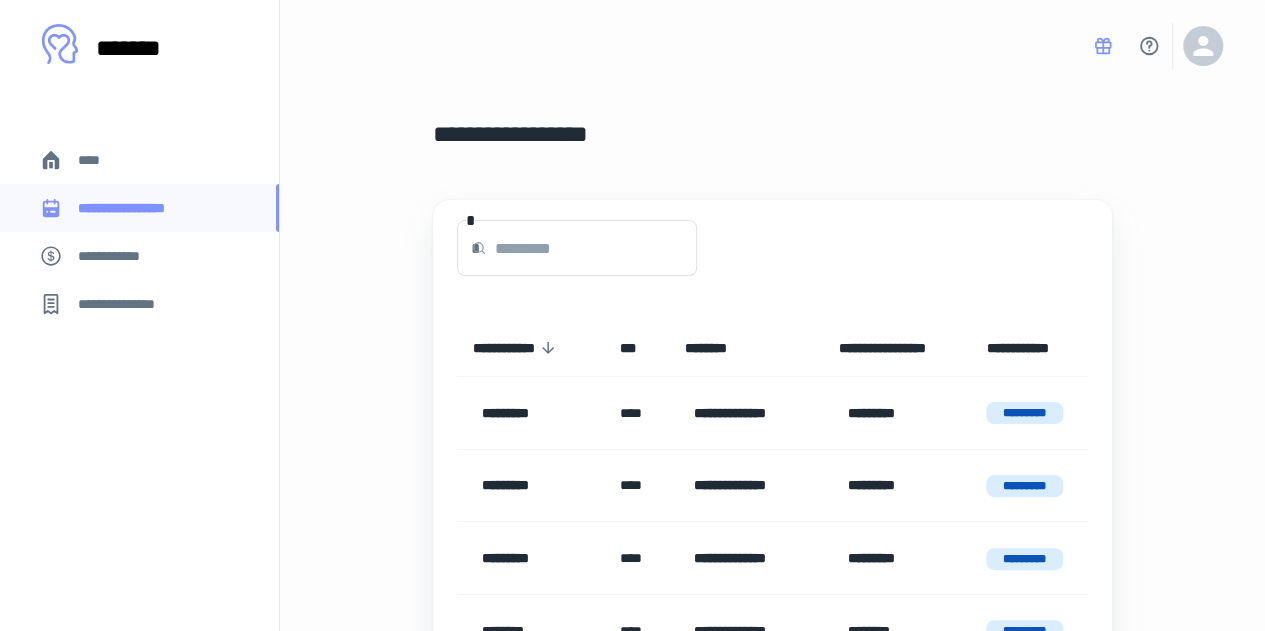scroll, scrollTop: 264, scrollLeft: 0, axis: vertical 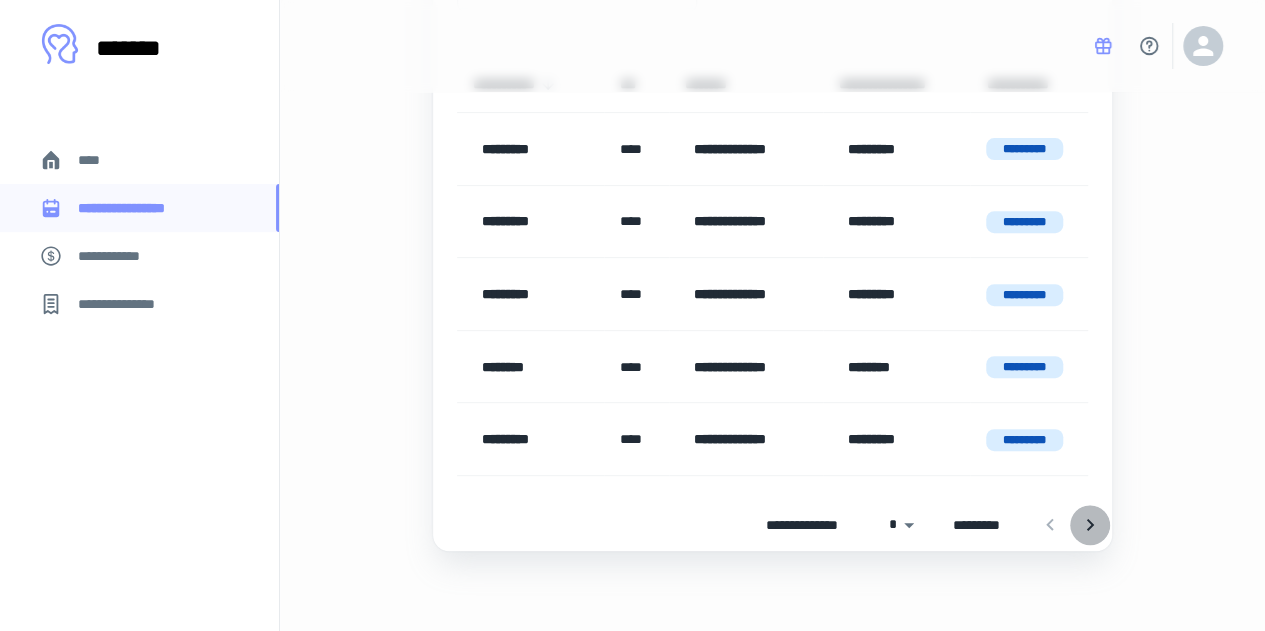 click 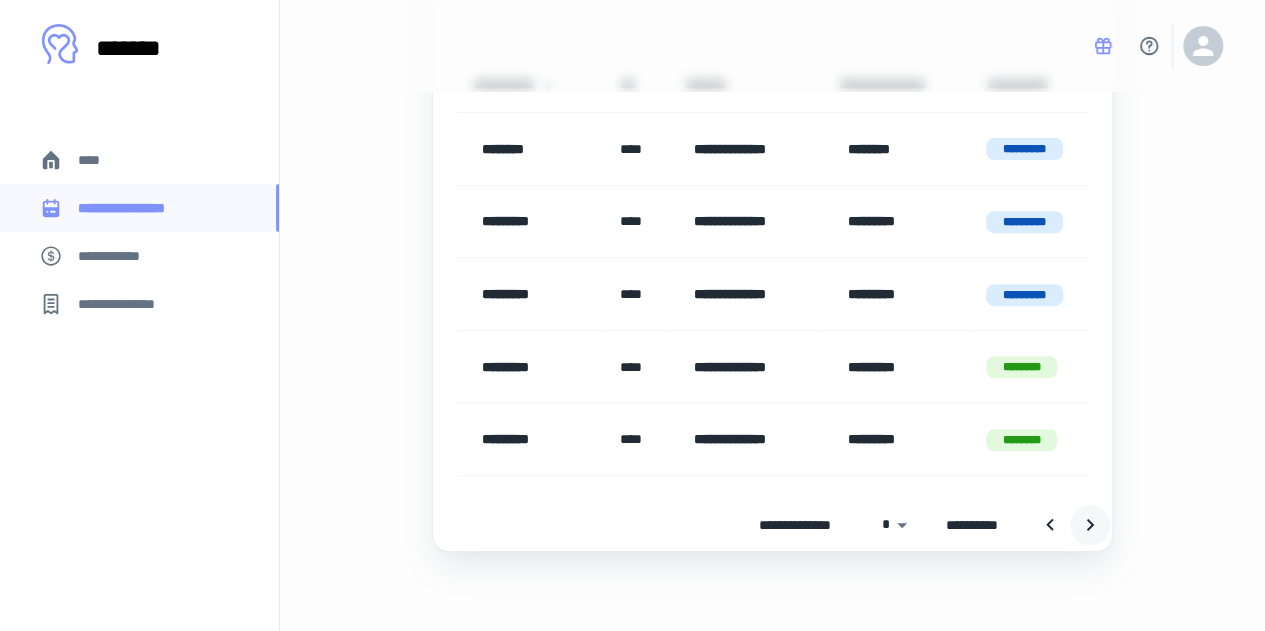 click 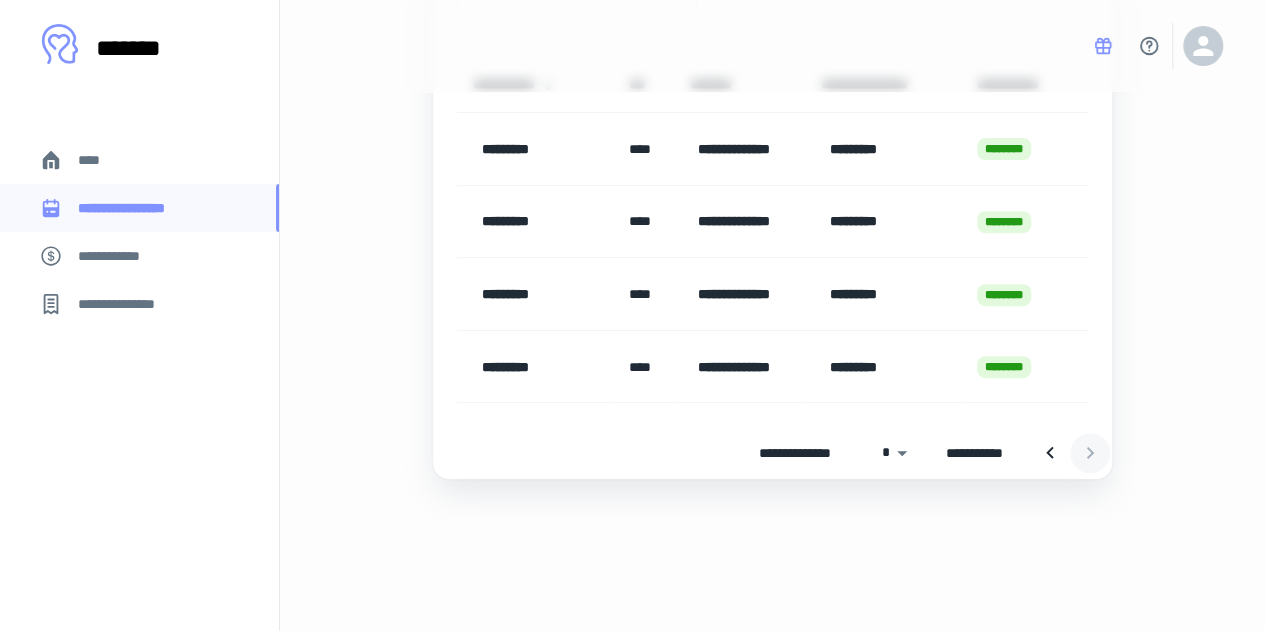 scroll, scrollTop: 192, scrollLeft: 0, axis: vertical 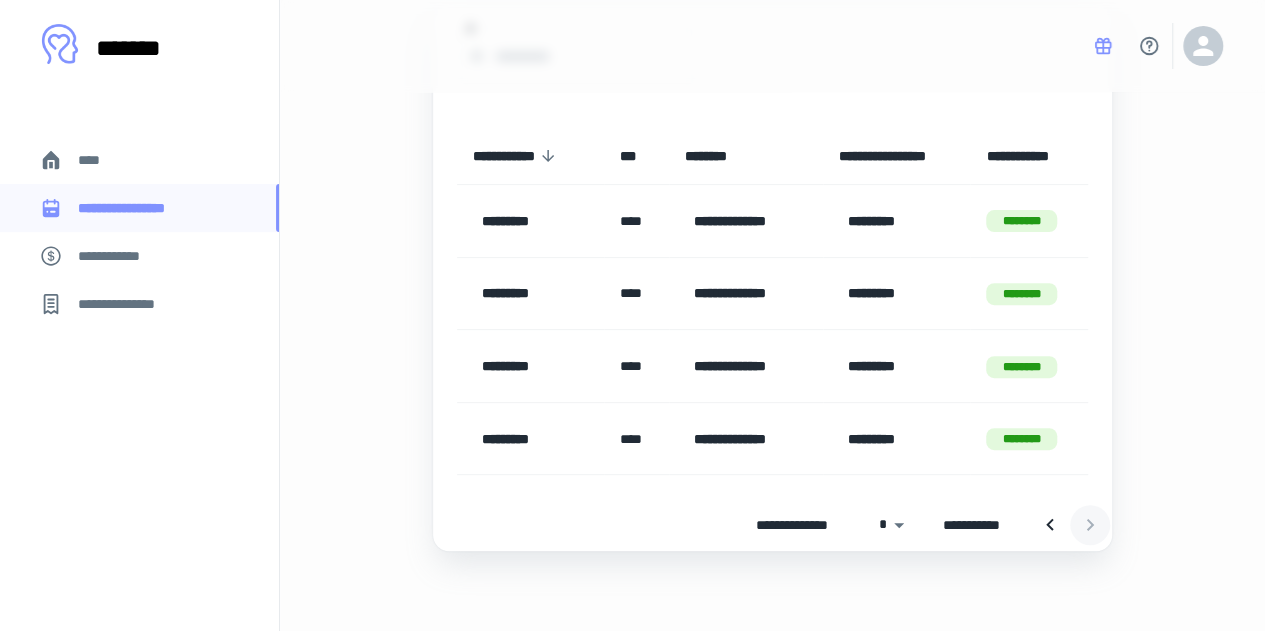 click at bounding box center (1070, 525) 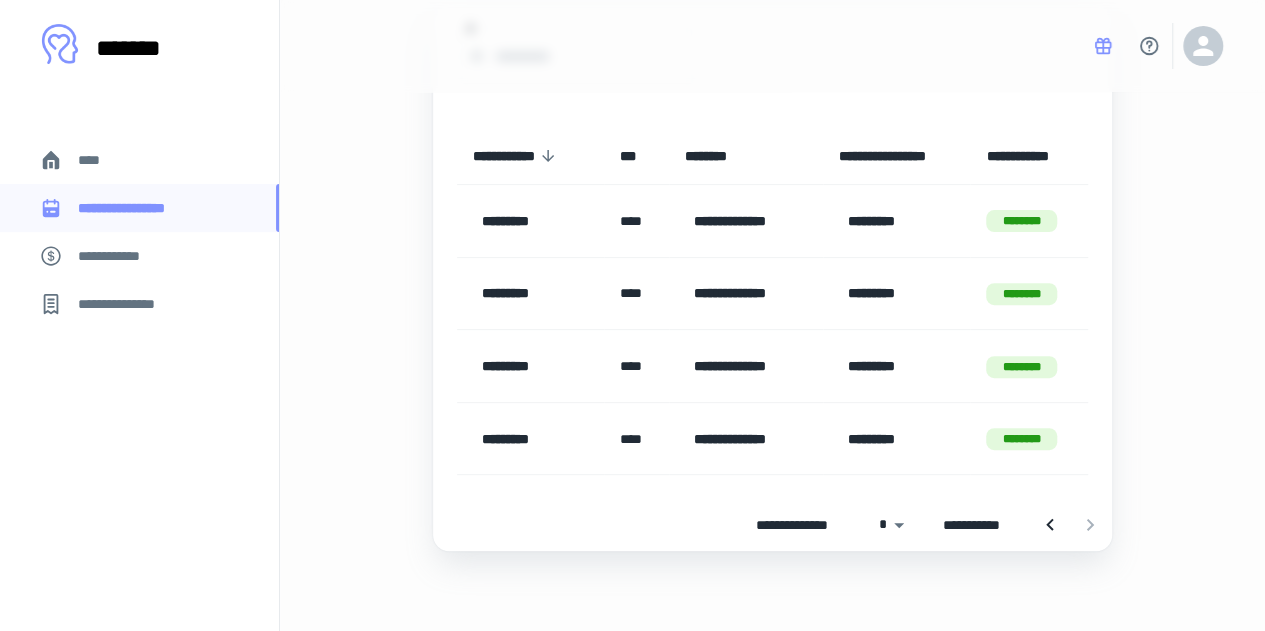 click on "****" at bounding box center [97, 160] 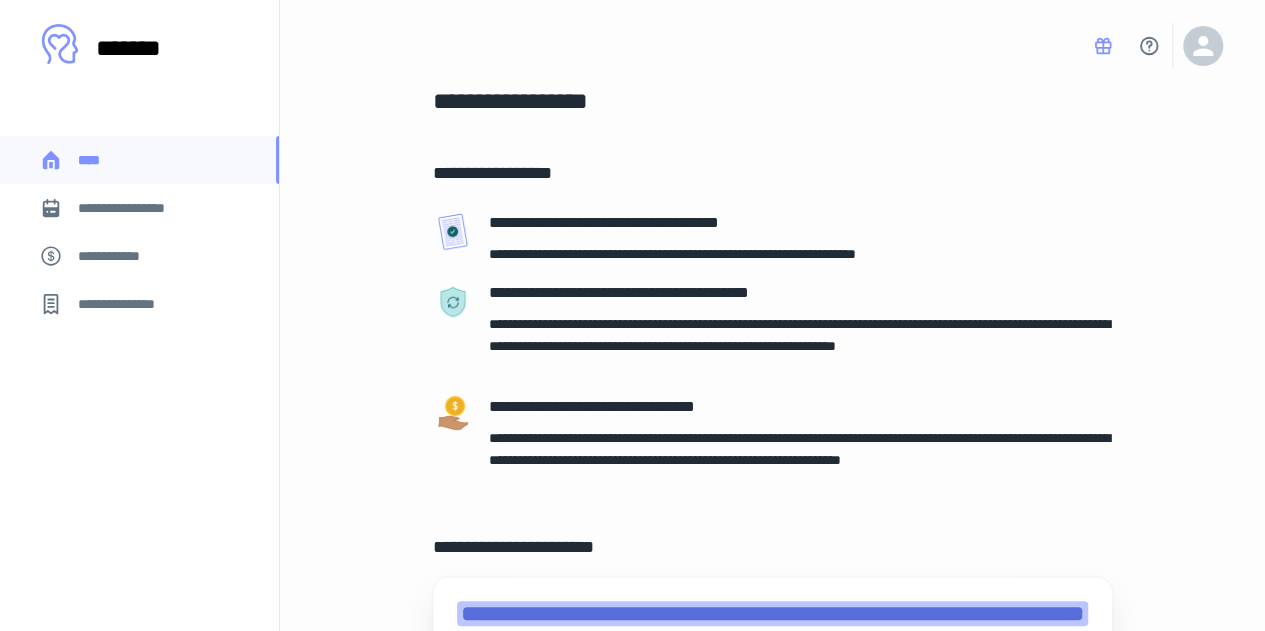 scroll, scrollTop: 0, scrollLeft: 0, axis: both 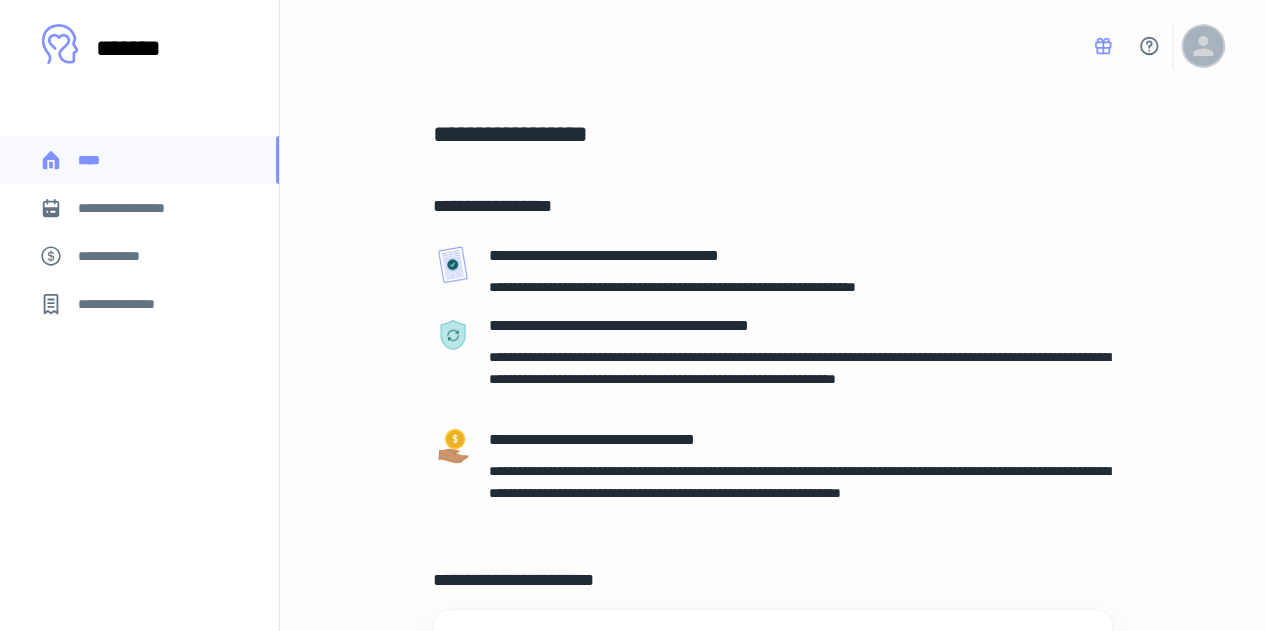 click at bounding box center [1203, 46] 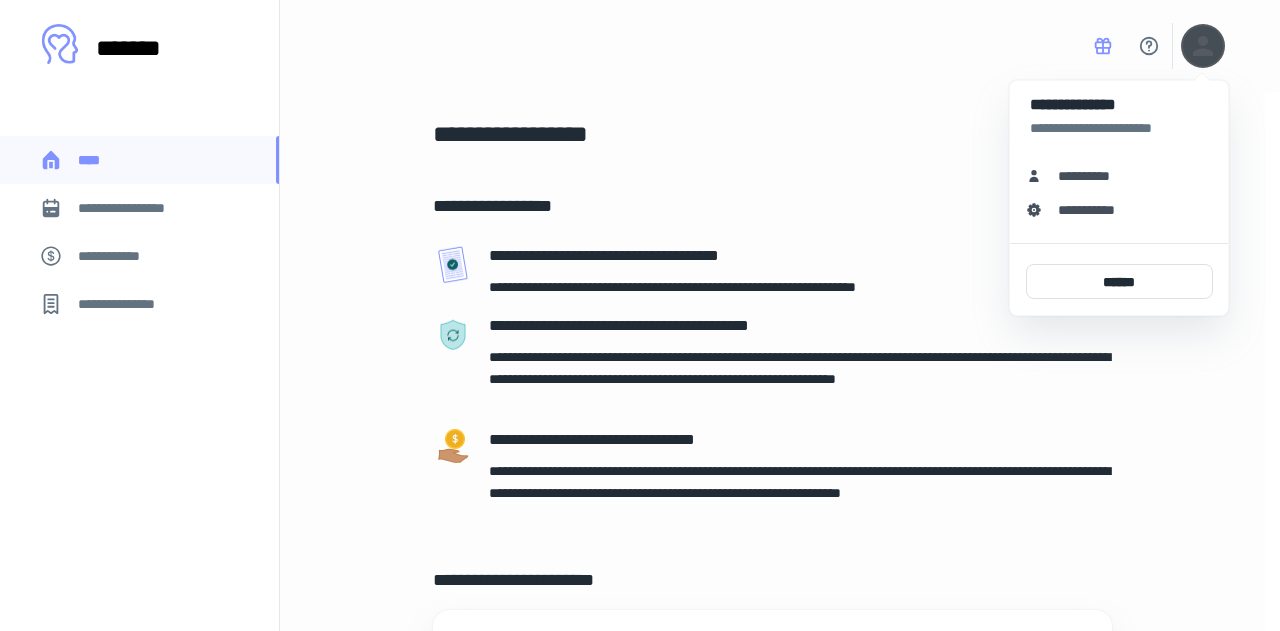 click on "**********" at bounding box center [1091, 176] 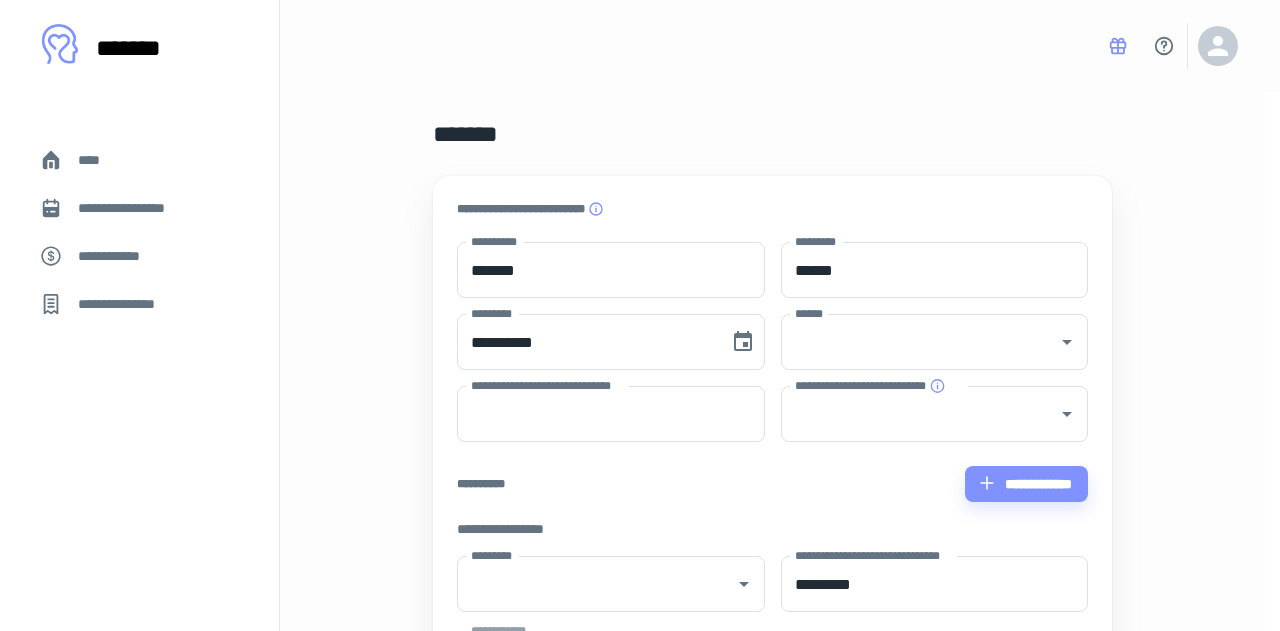 type on "*" 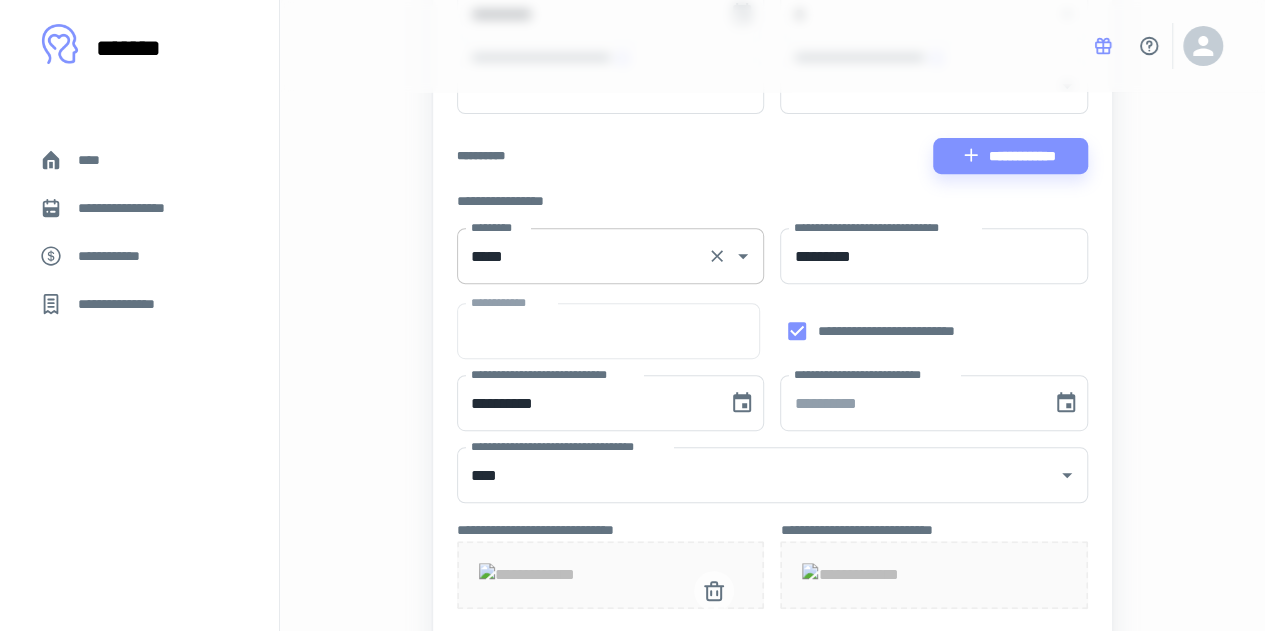 scroll, scrollTop: 0, scrollLeft: 0, axis: both 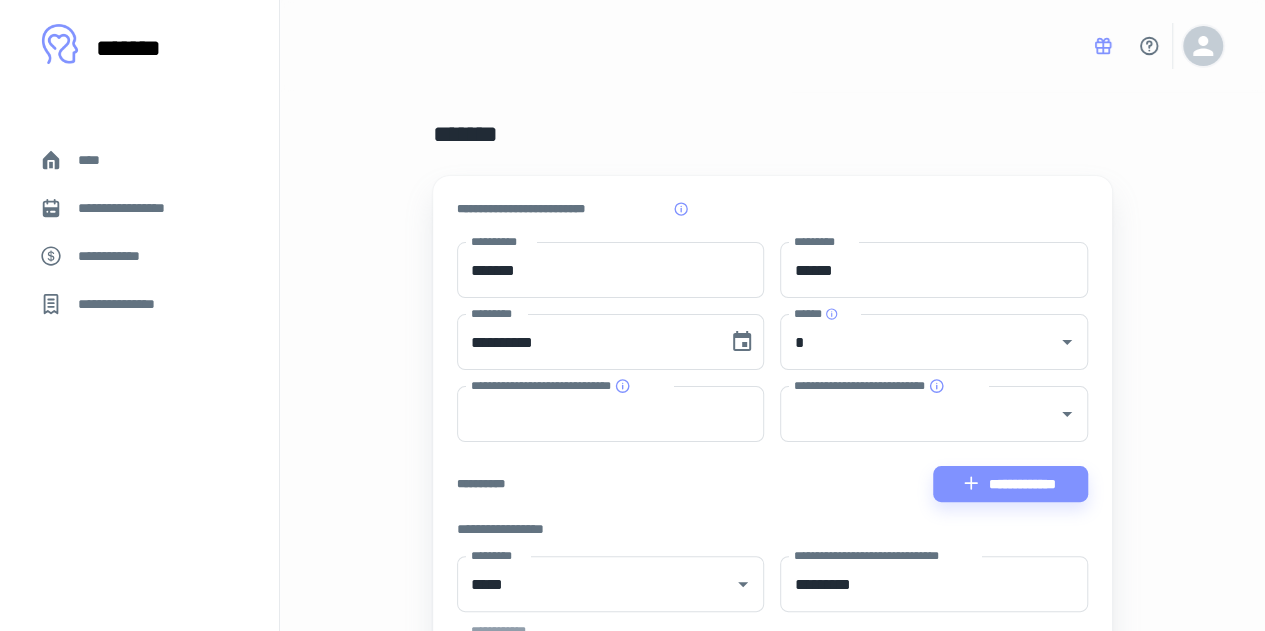 click 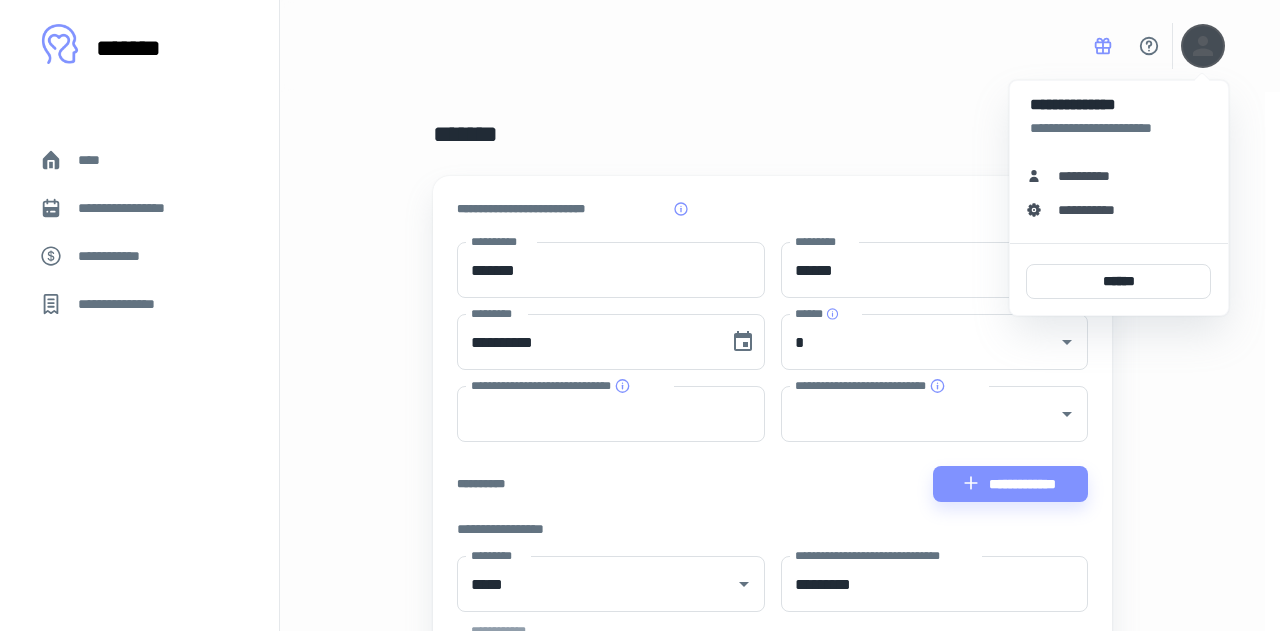 click on "**********" at bounding box center (1119, 210) 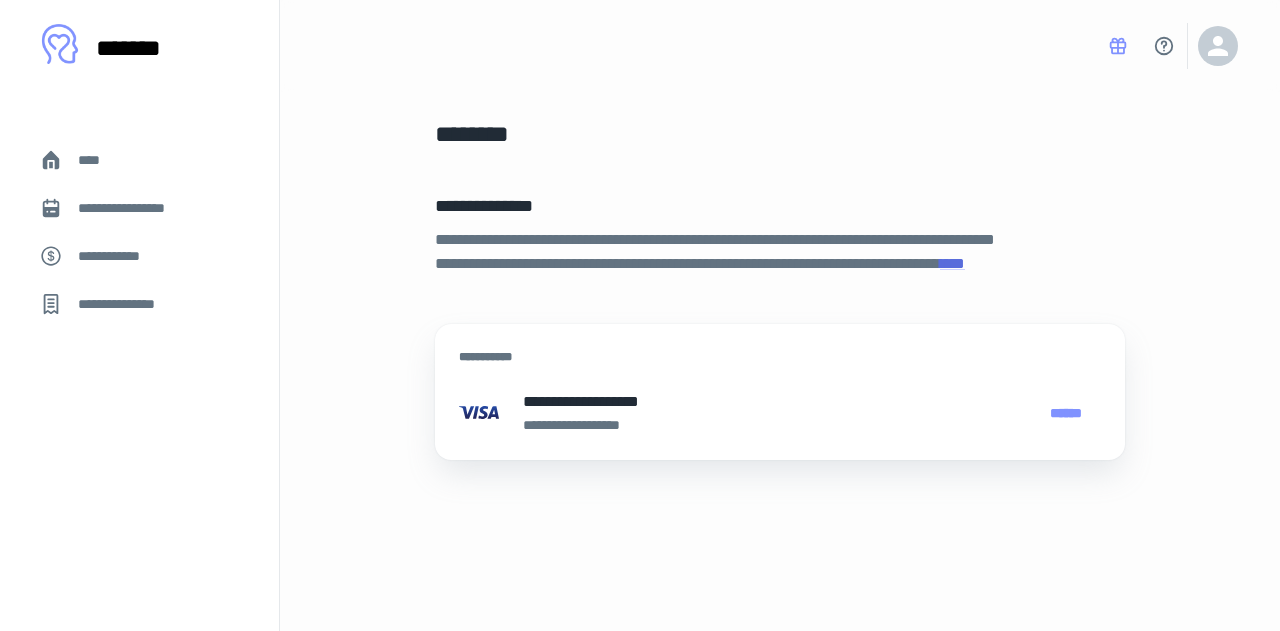 click on "**********" at bounding box center (139, 304) 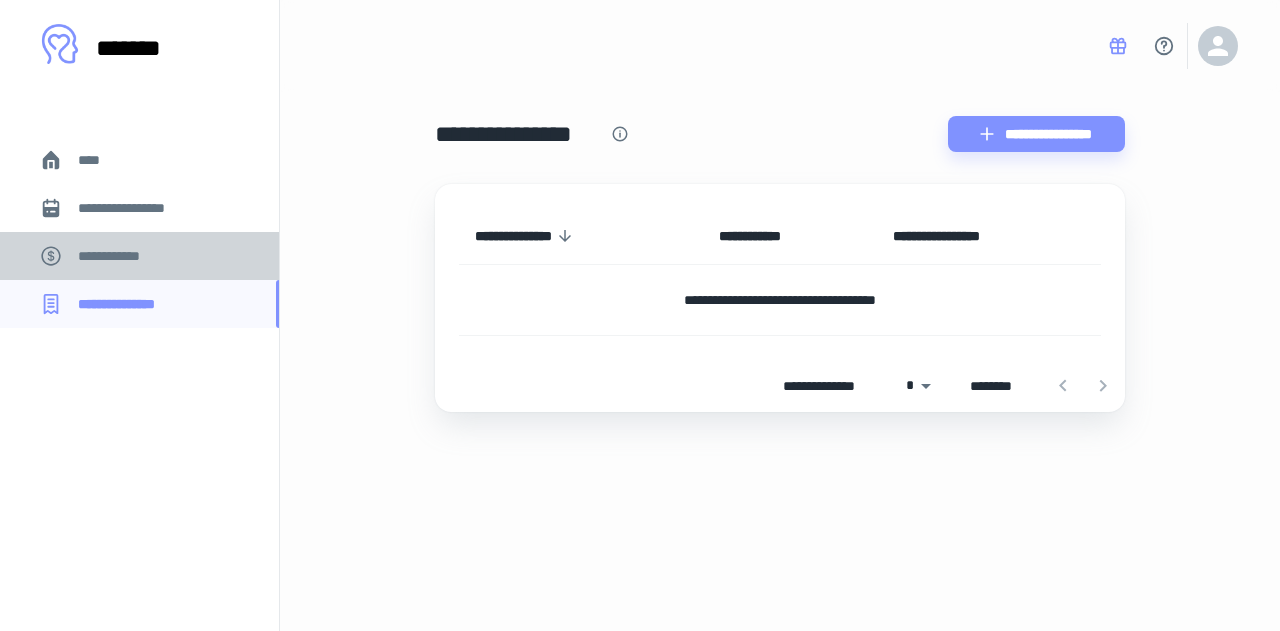 click on "**********" at bounding box center (139, 256) 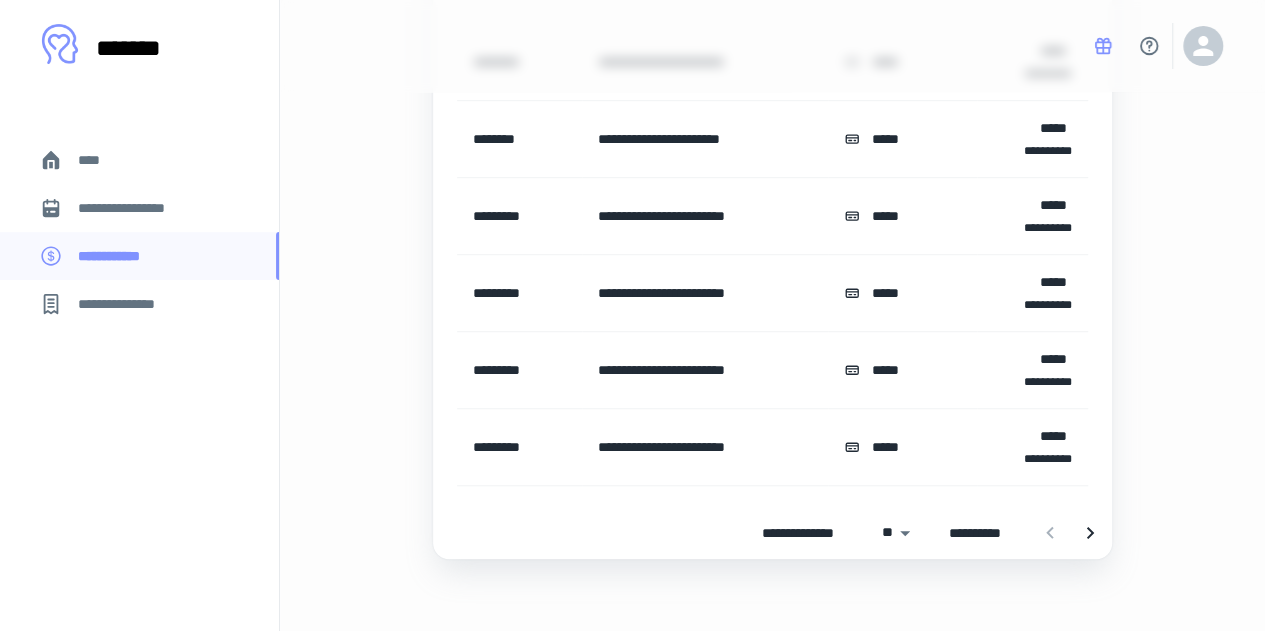 scroll, scrollTop: 558, scrollLeft: 0, axis: vertical 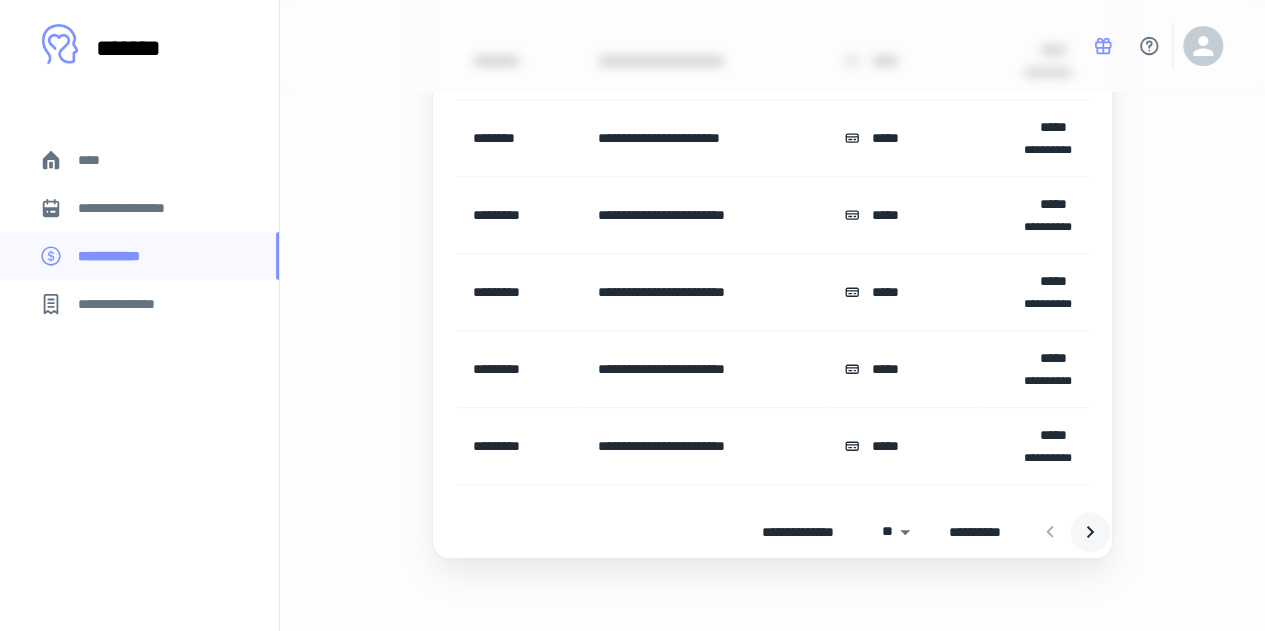 click 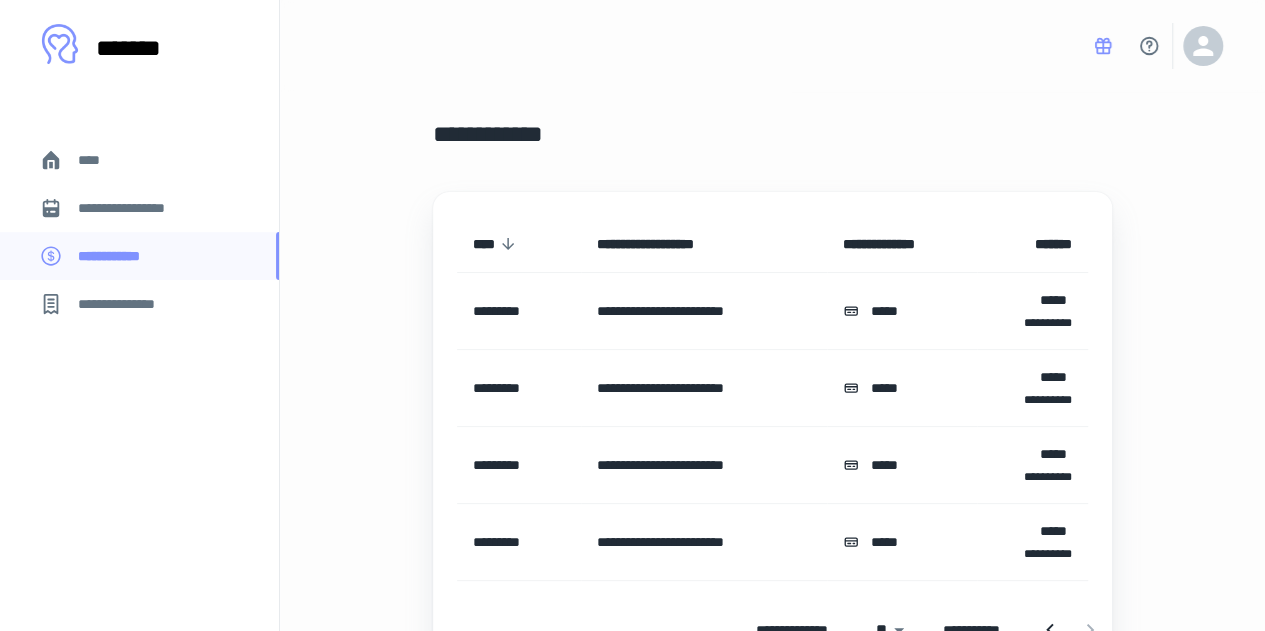 scroll, scrollTop: 104, scrollLeft: 0, axis: vertical 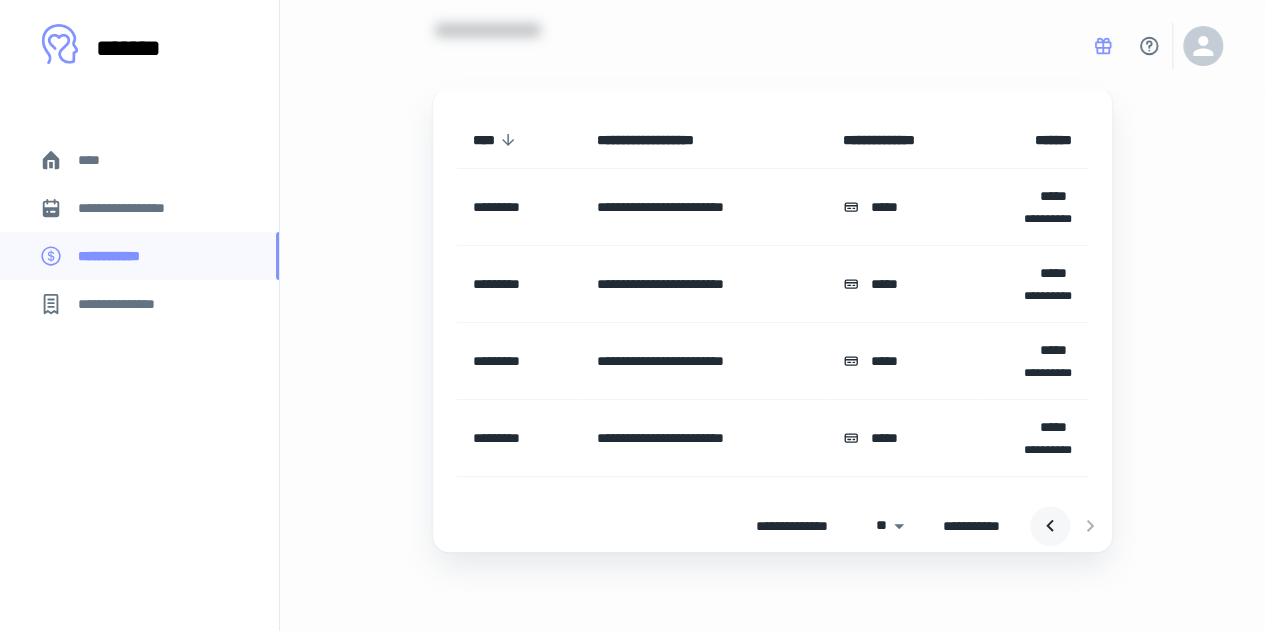 click 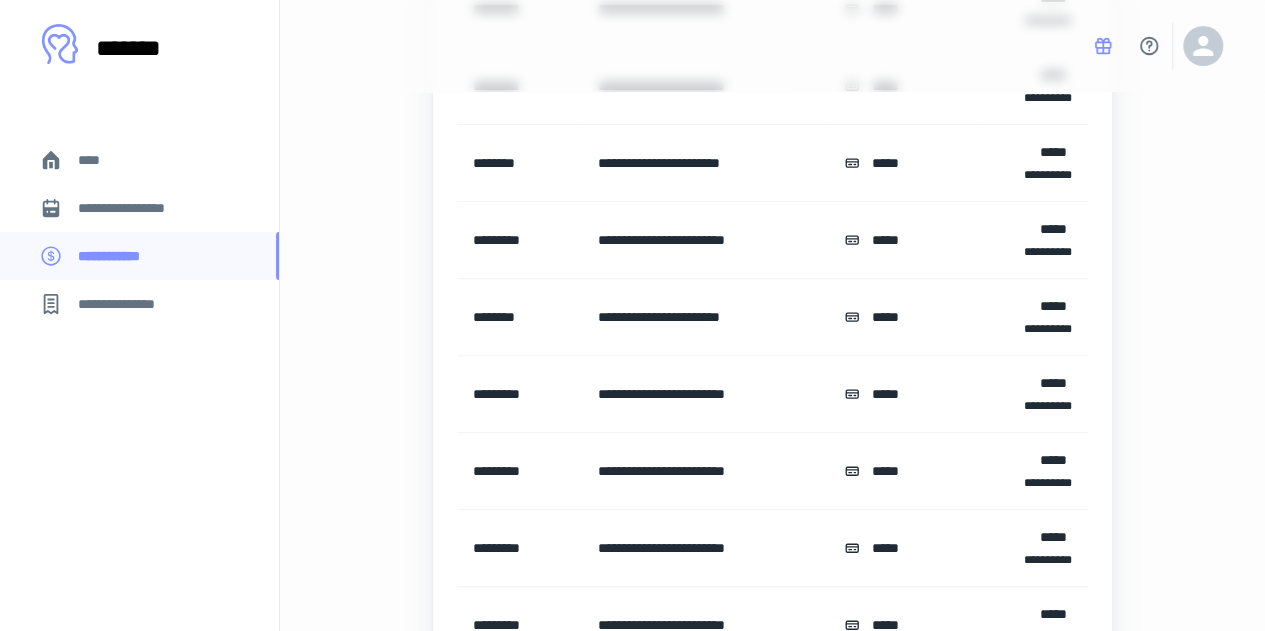 scroll, scrollTop: 564, scrollLeft: 0, axis: vertical 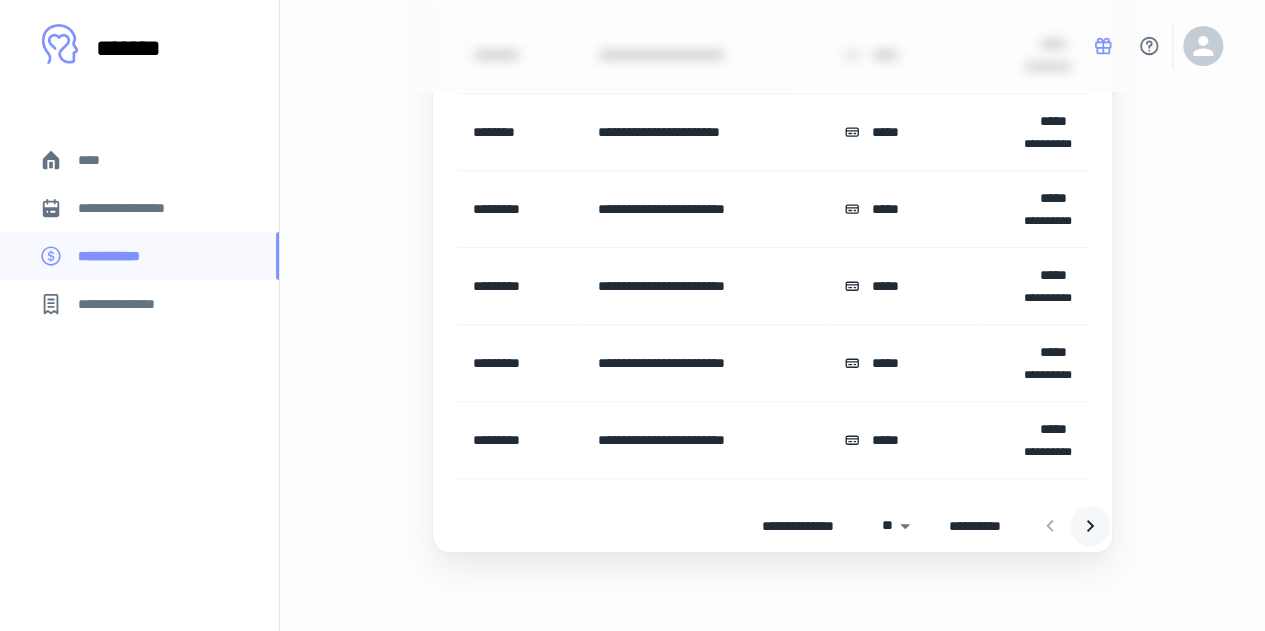 click 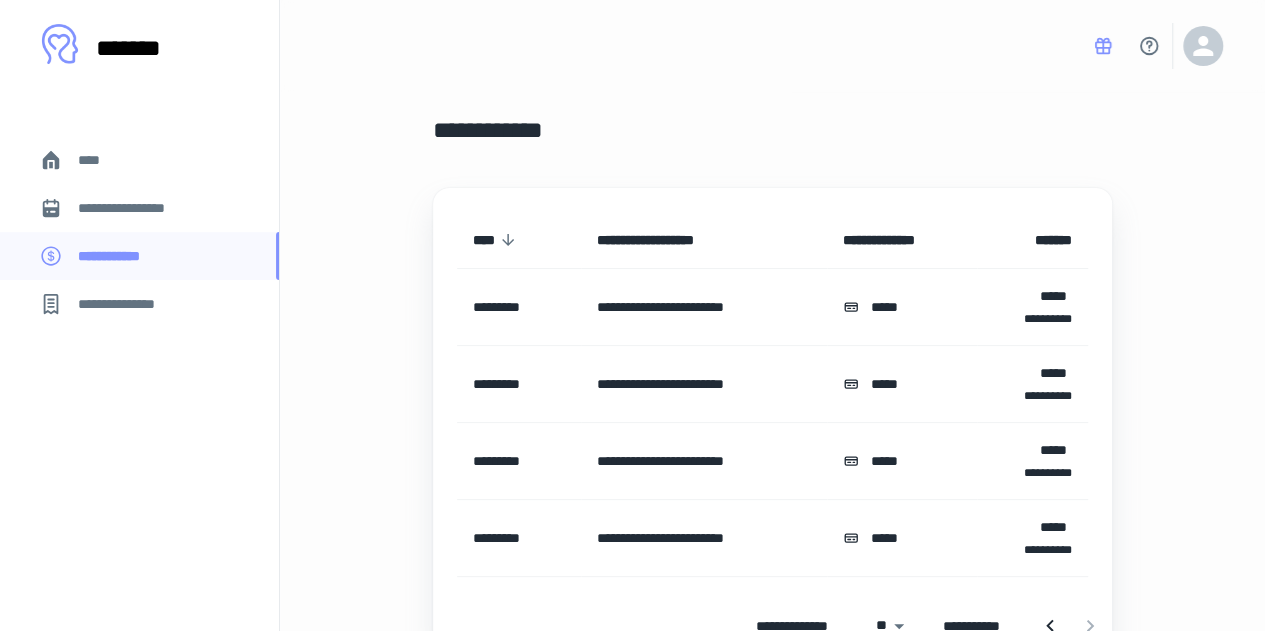 scroll, scrollTop: 0, scrollLeft: 0, axis: both 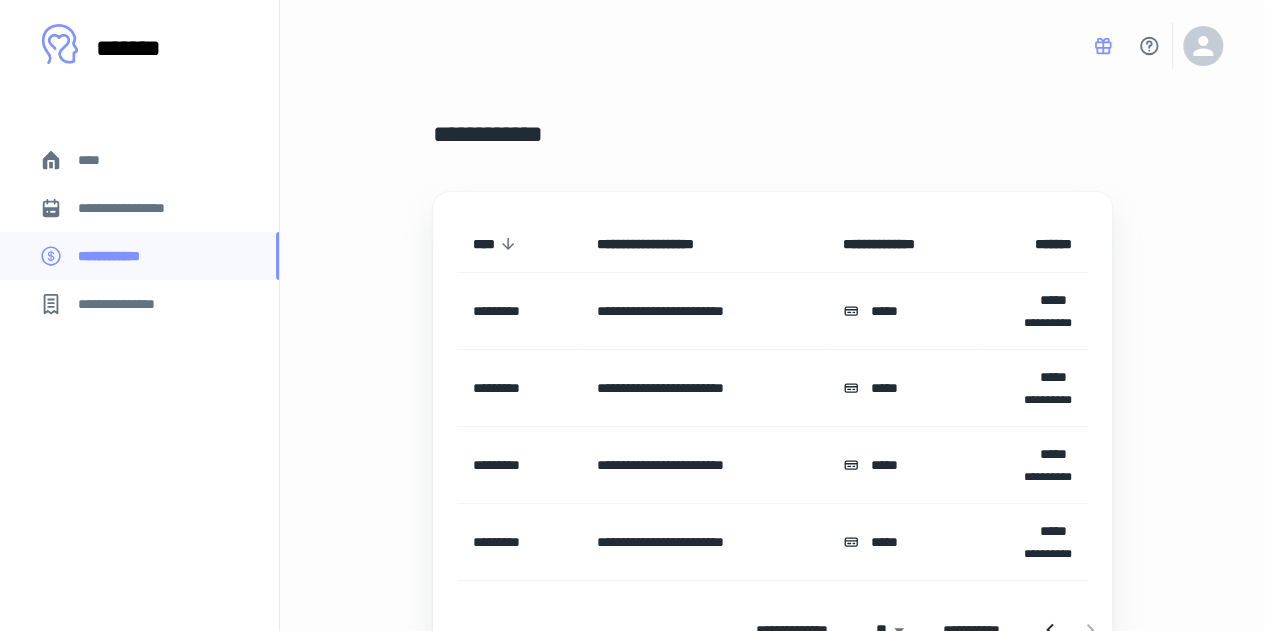 click on "**********" at bounding box center (139, 208) 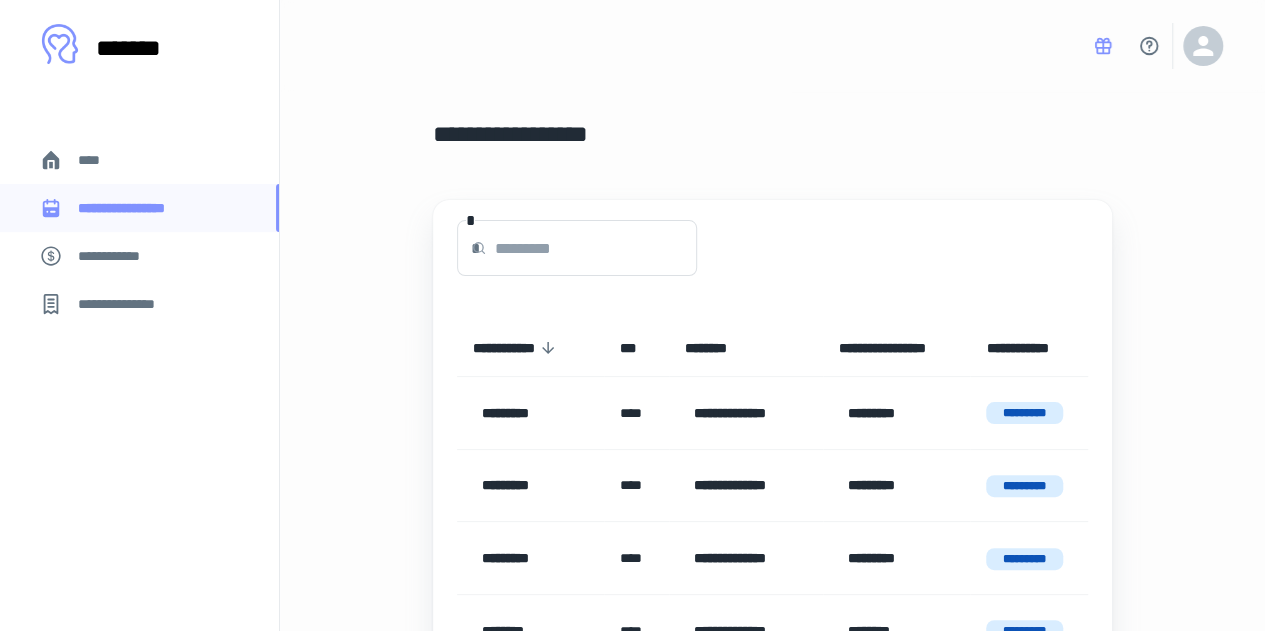 scroll, scrollTop: 264, scrollLeft: 0, axis: vertical 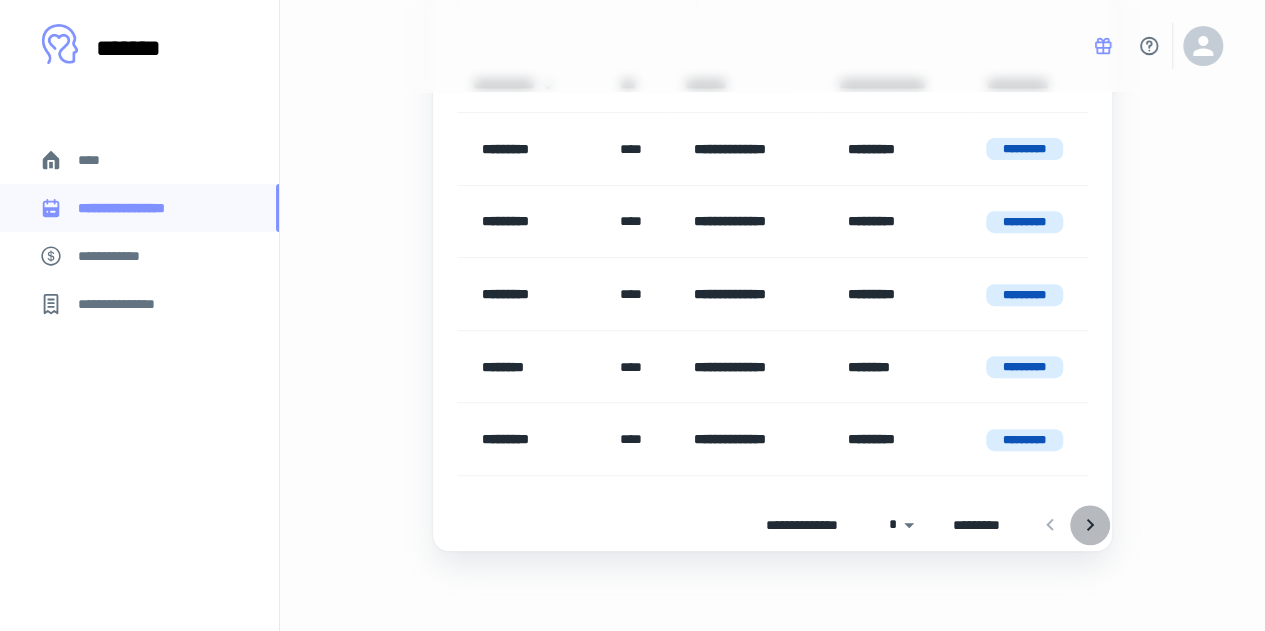 click 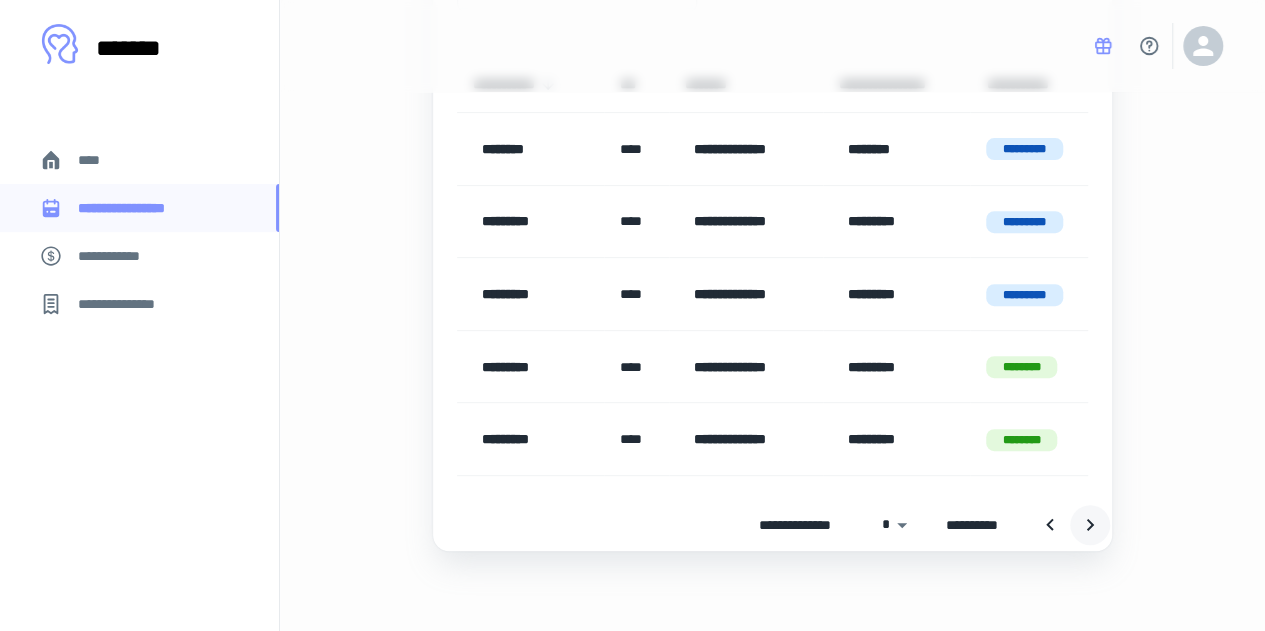 click 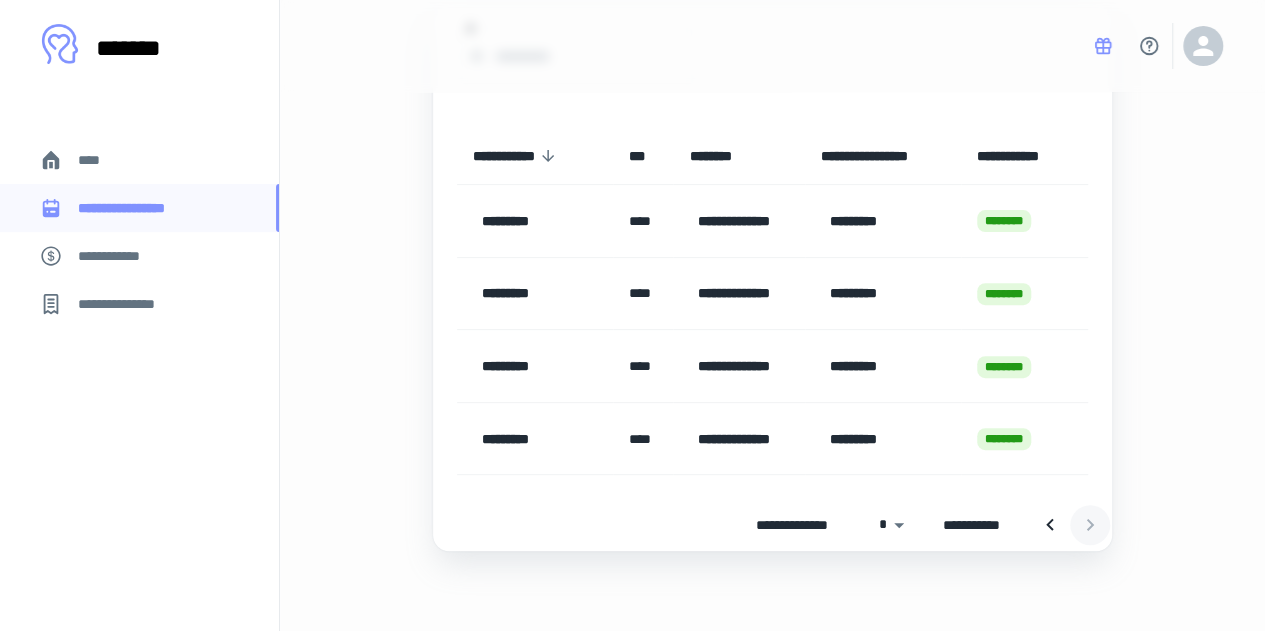 scroll, scrollTop: 192, scrollLeft: 0, axis: vertical 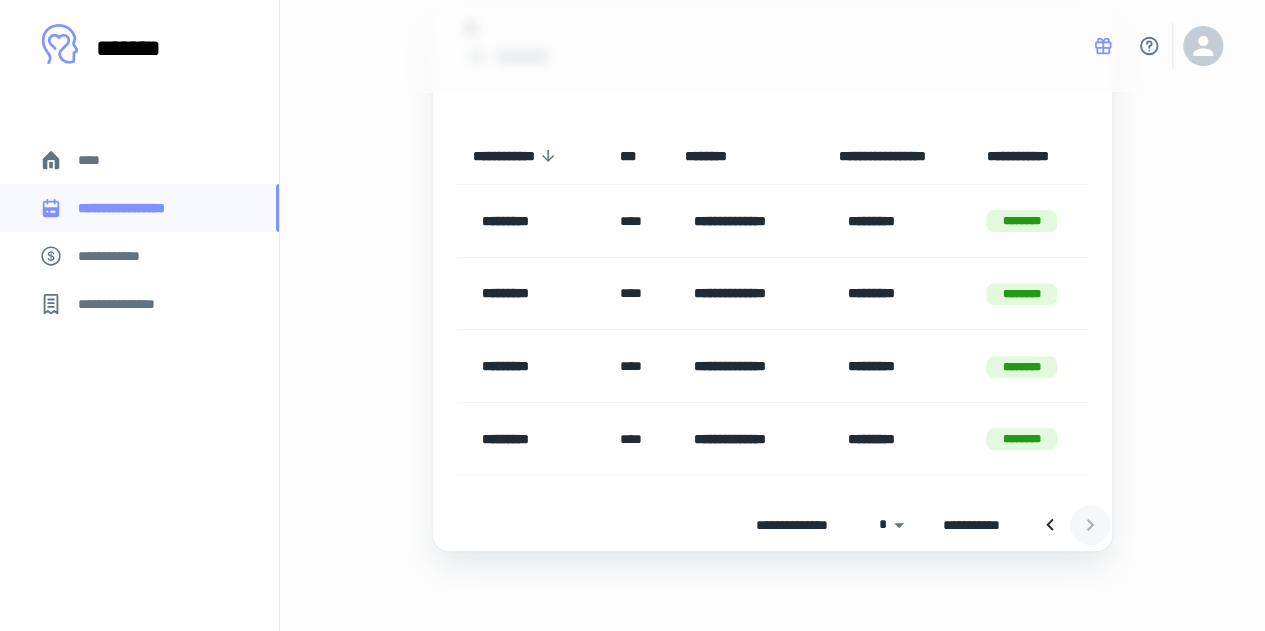 click at bounding box center (1070, 525) 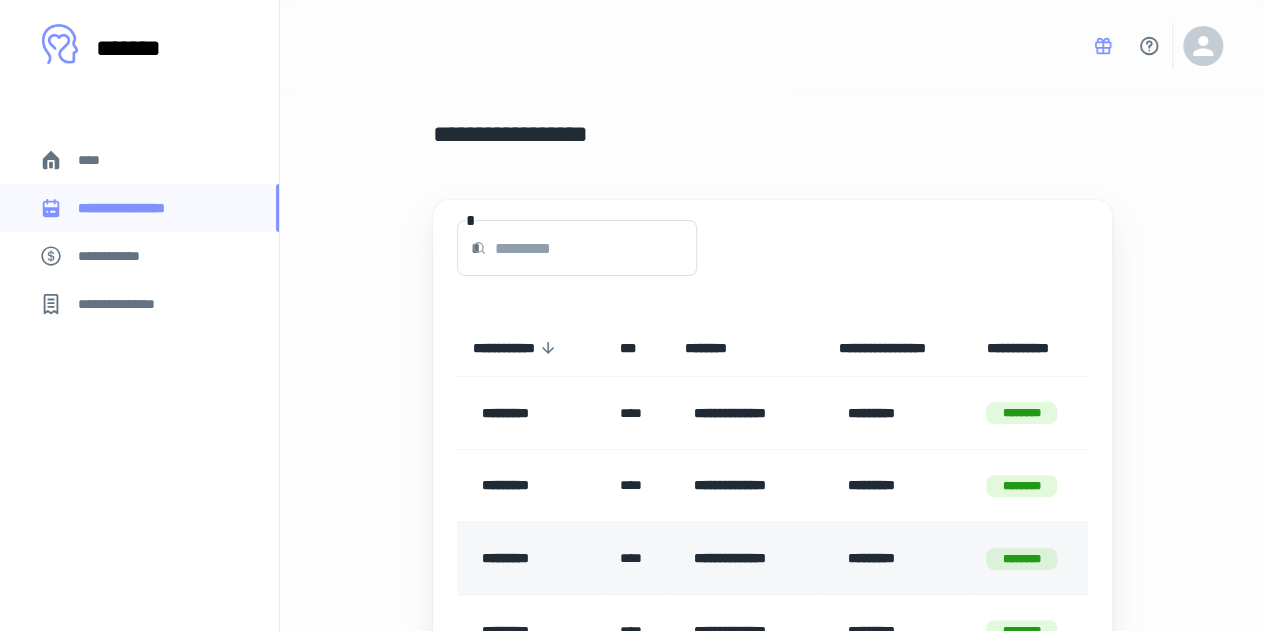 scroll, scrollTop: 192, scrollLeft: 0, axis: vertical 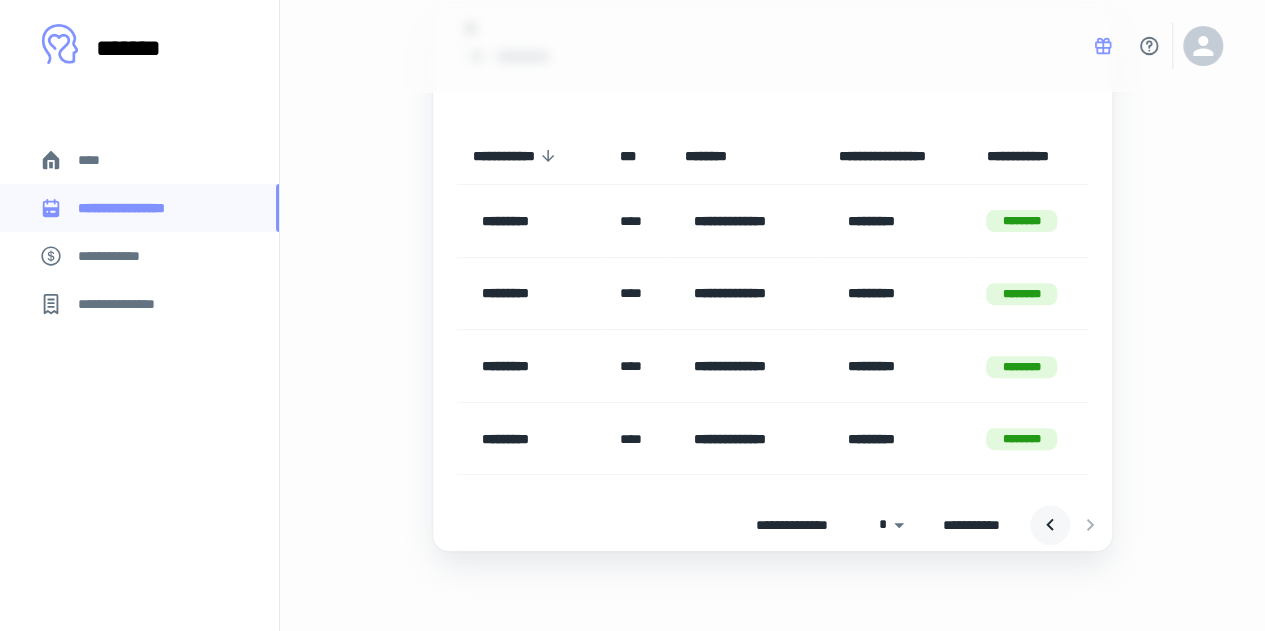 click 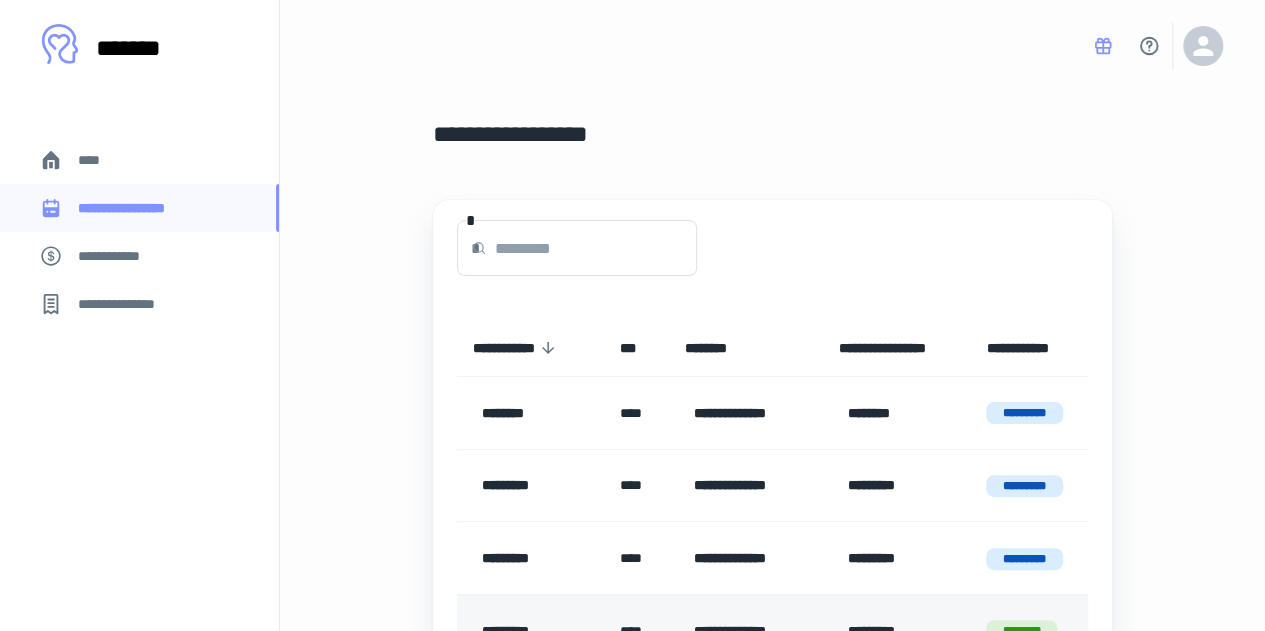scroll, scrollTop: 264, scrollLeft: 0, axis: vertical 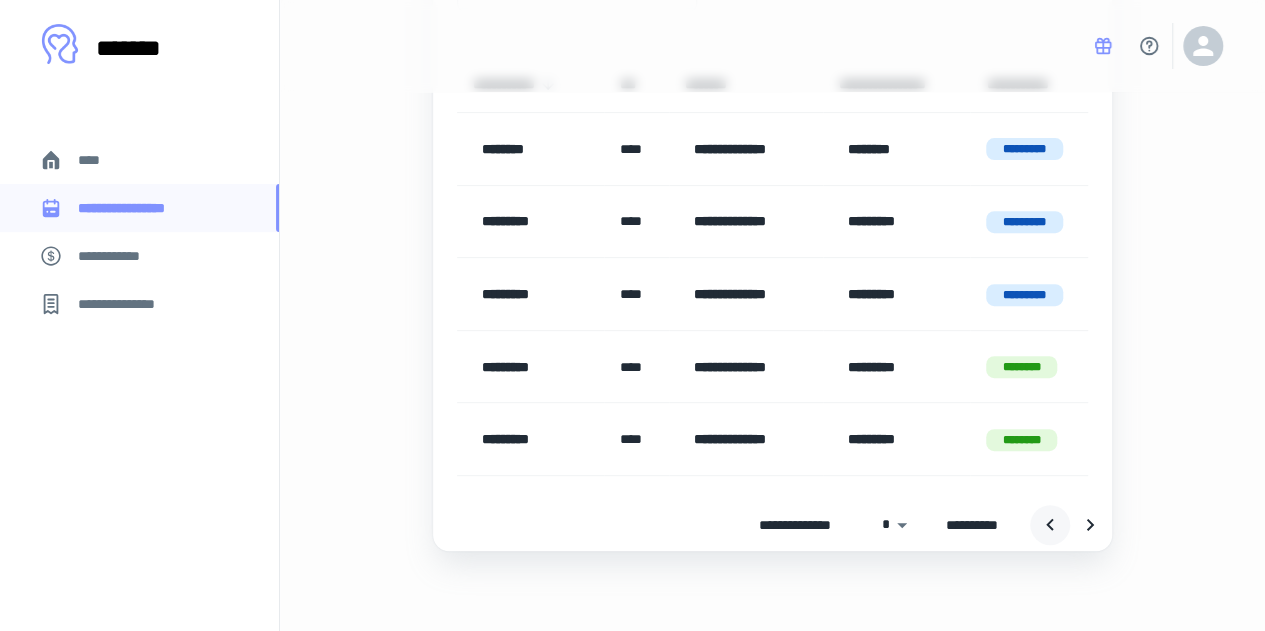 click 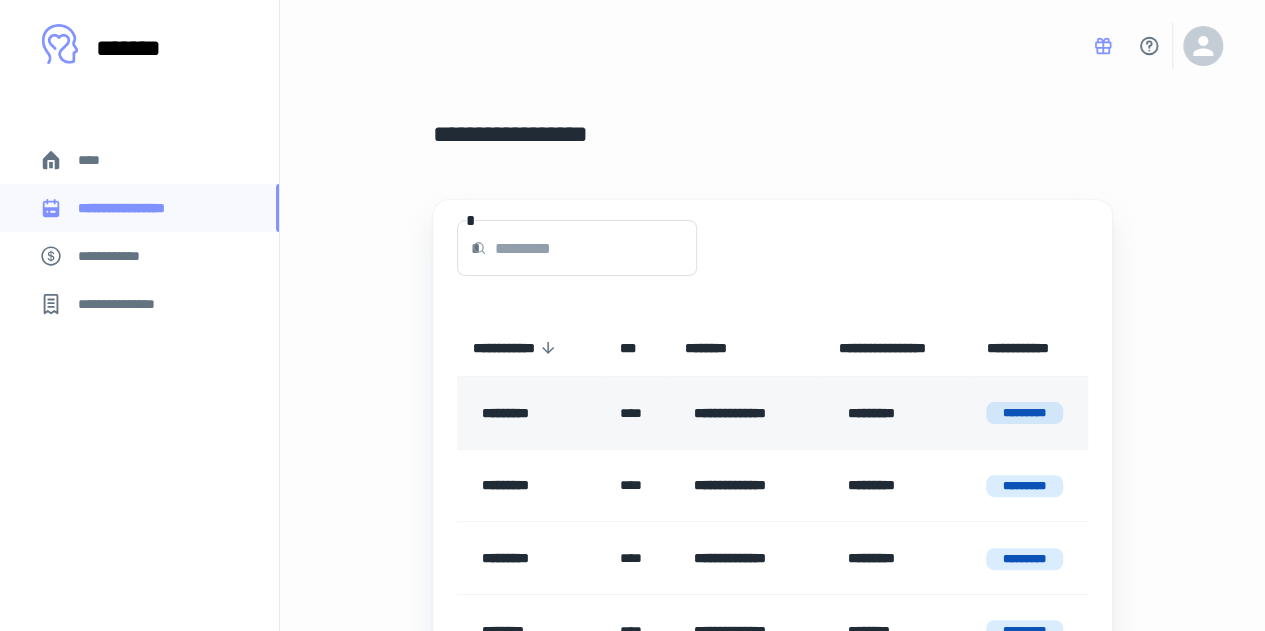 scroll, scrollTop: 264, scrollLeft: 0, axis: vertical 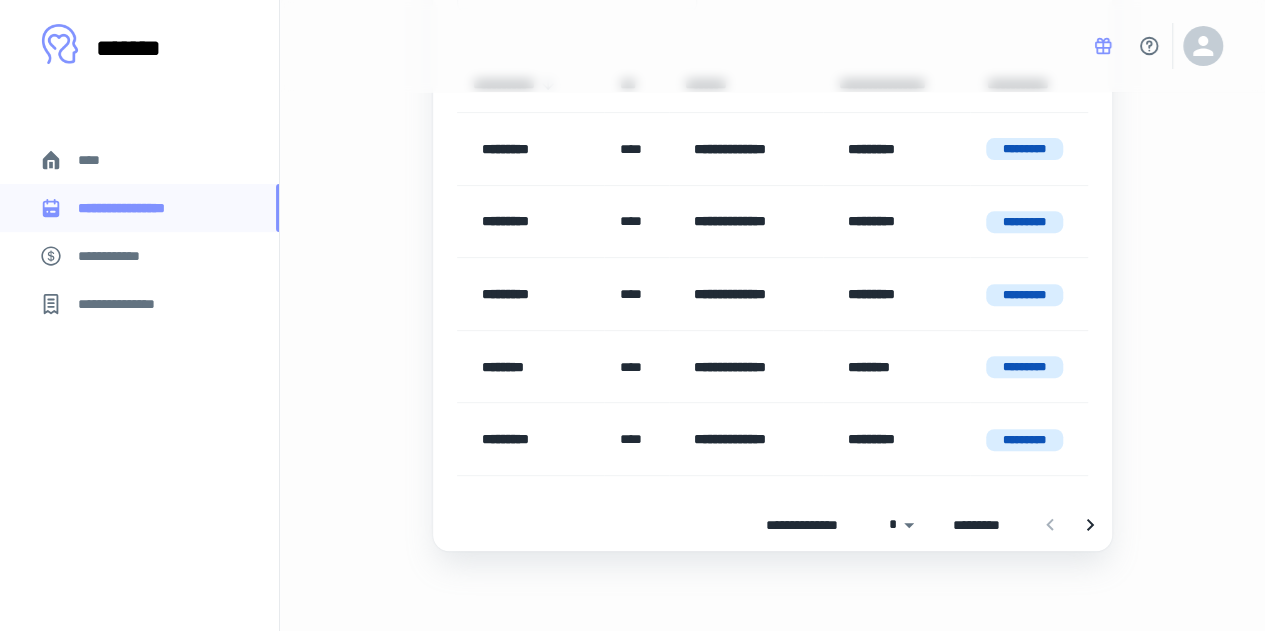 click on "****" at bounding box center (97, 160) 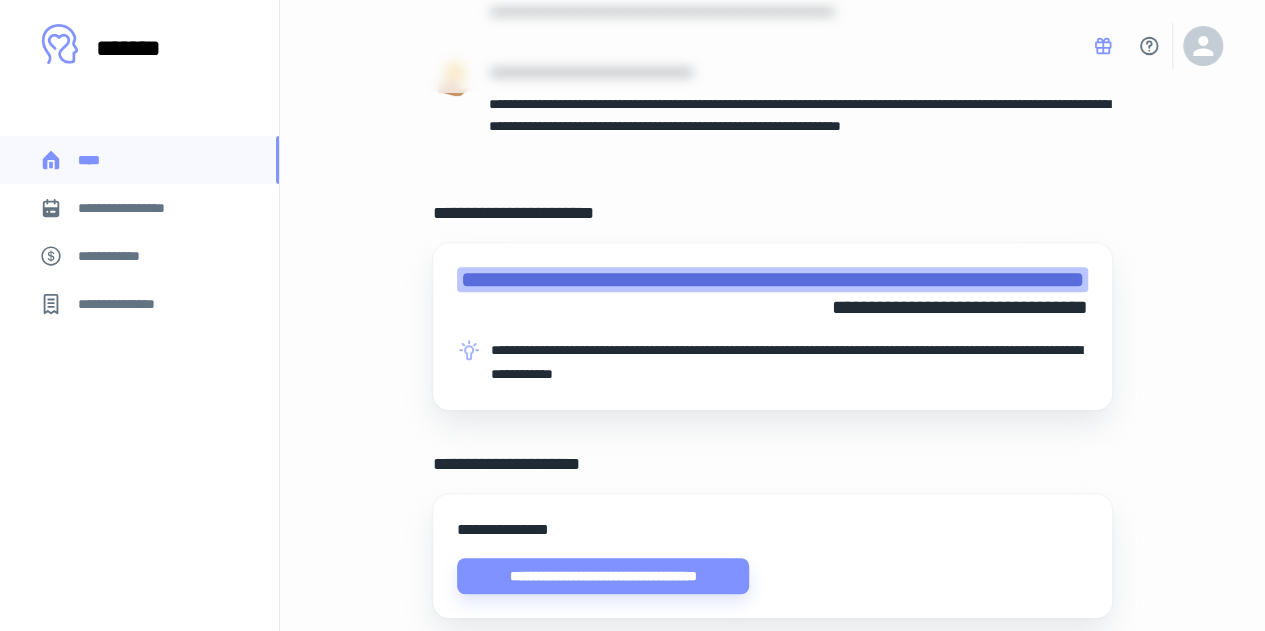 scroll, scrollTop: 0, scrollLeft: 0, axis: both 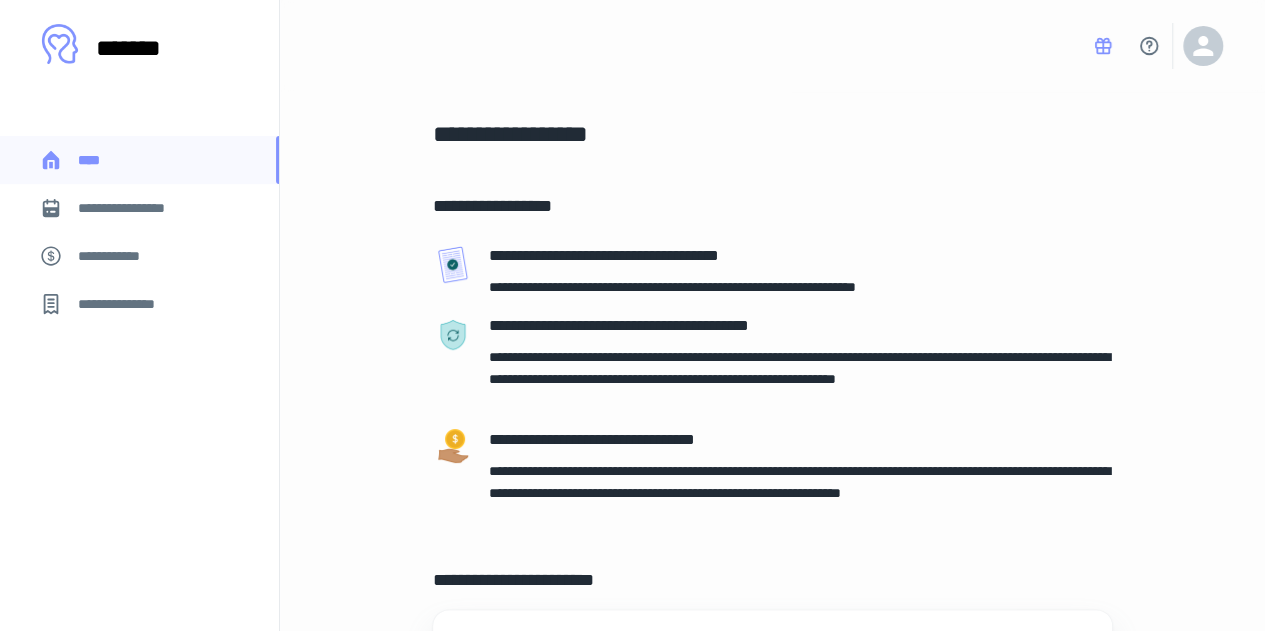 click on "**********" at bounding box center [136, 208] 